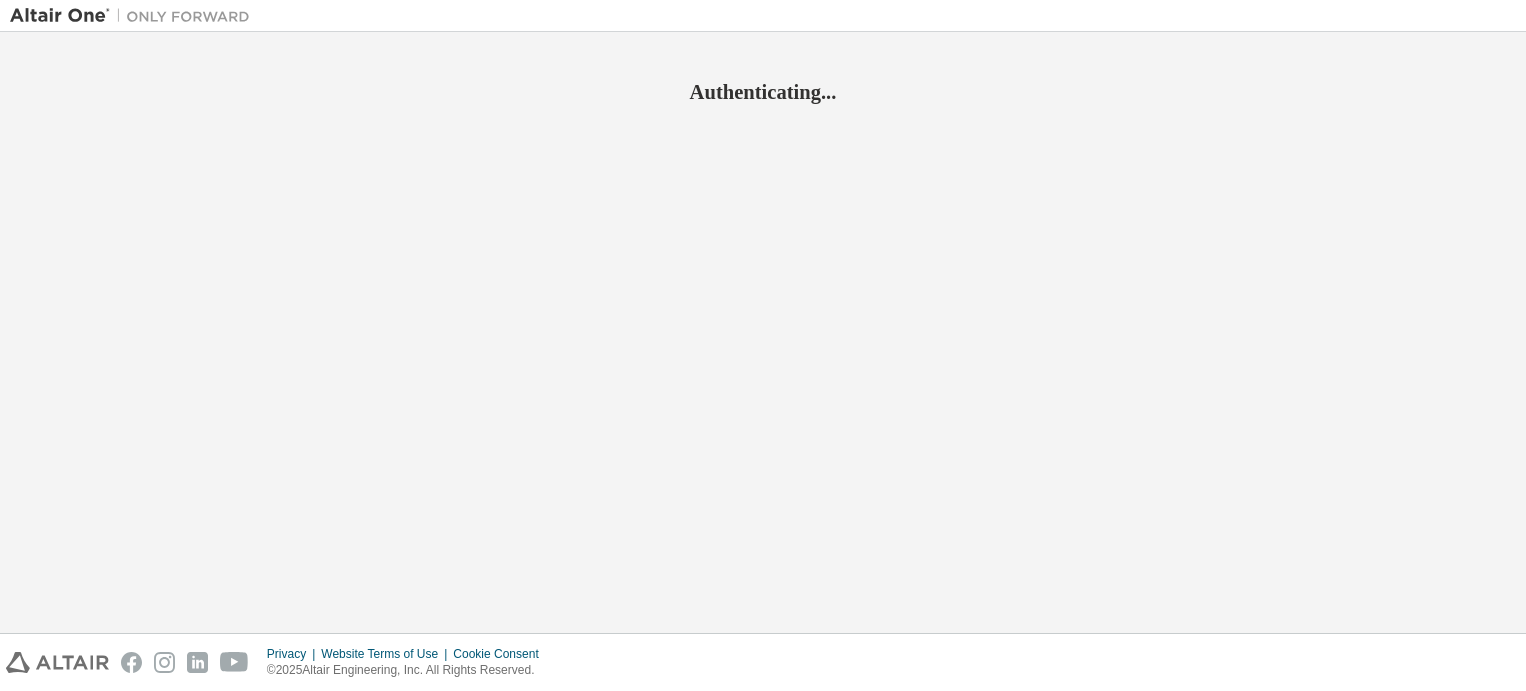 scroll, scrollTop: 0, scrollLeft: 0, axis: both 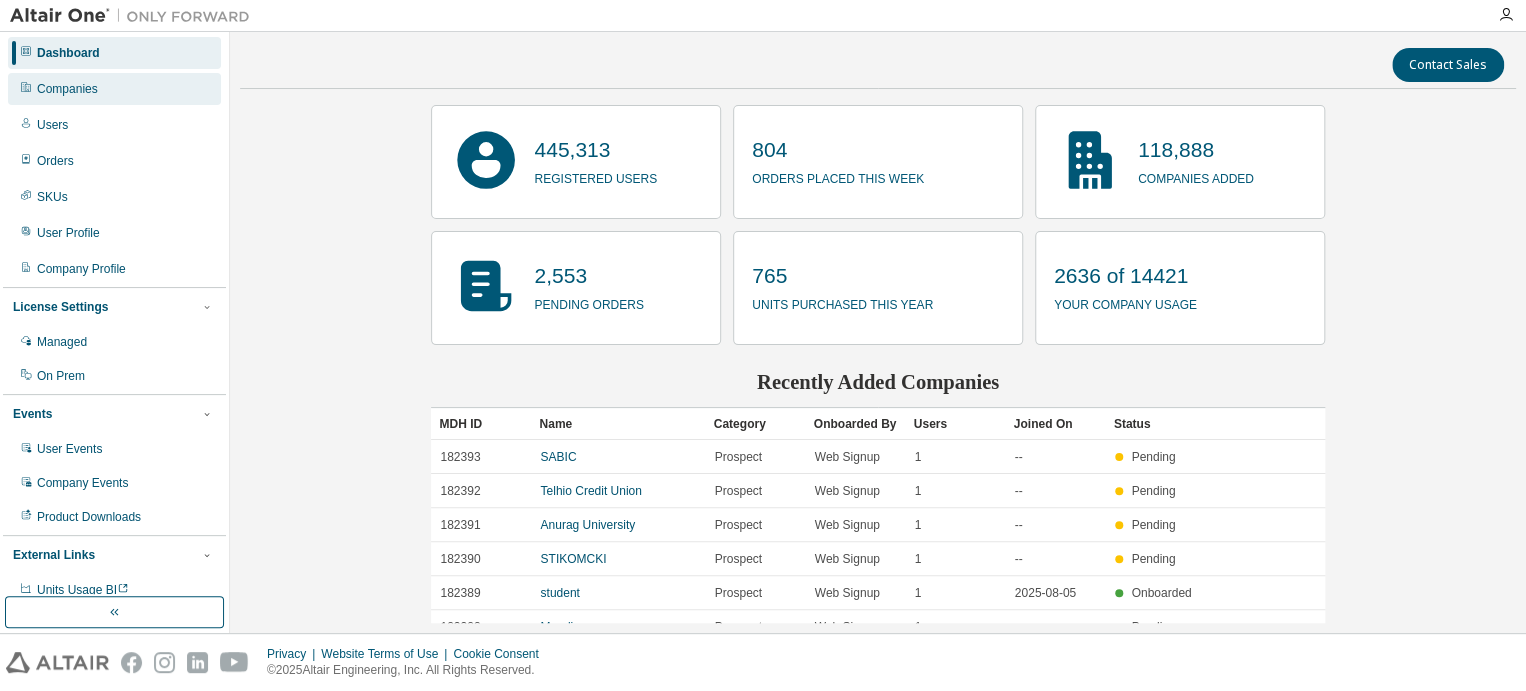 click on "Companies" at bounding box center [67, 89] 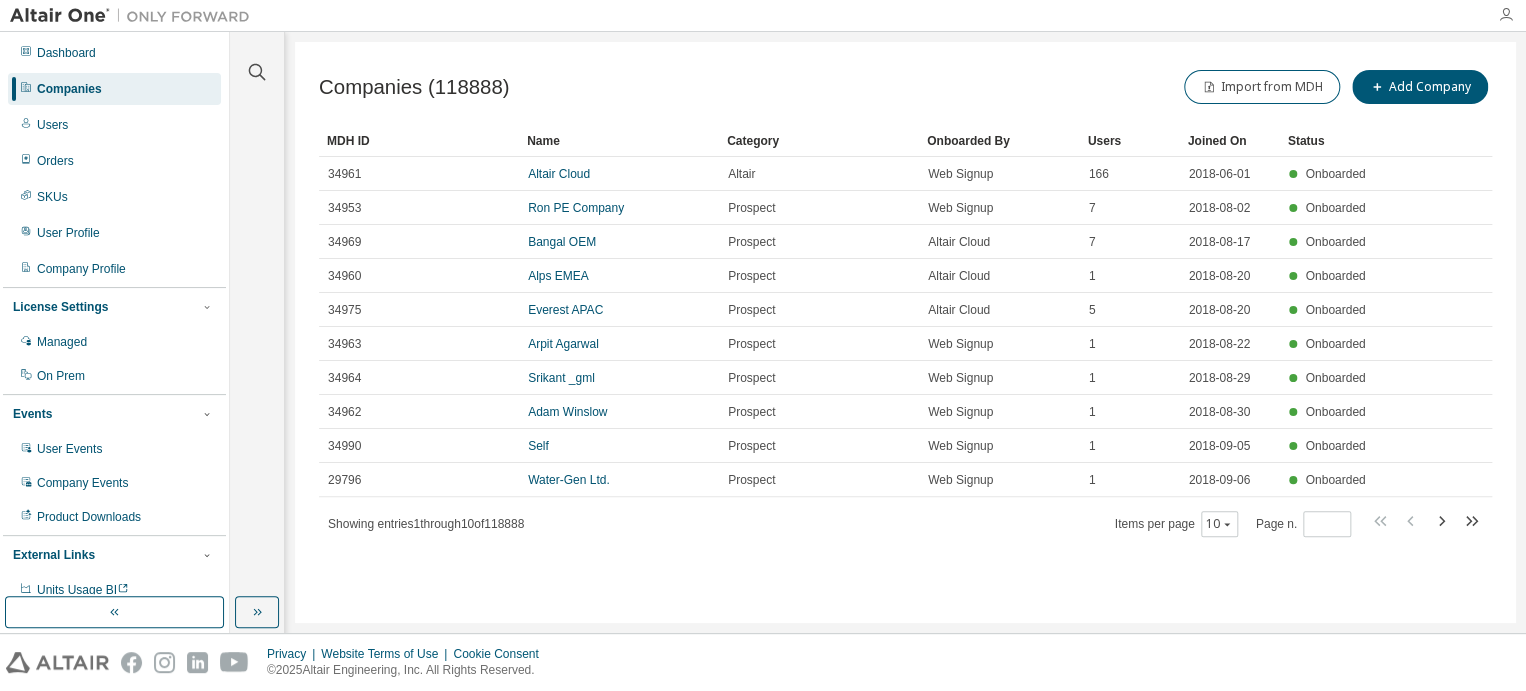 click at bounding box center (1506, 15) 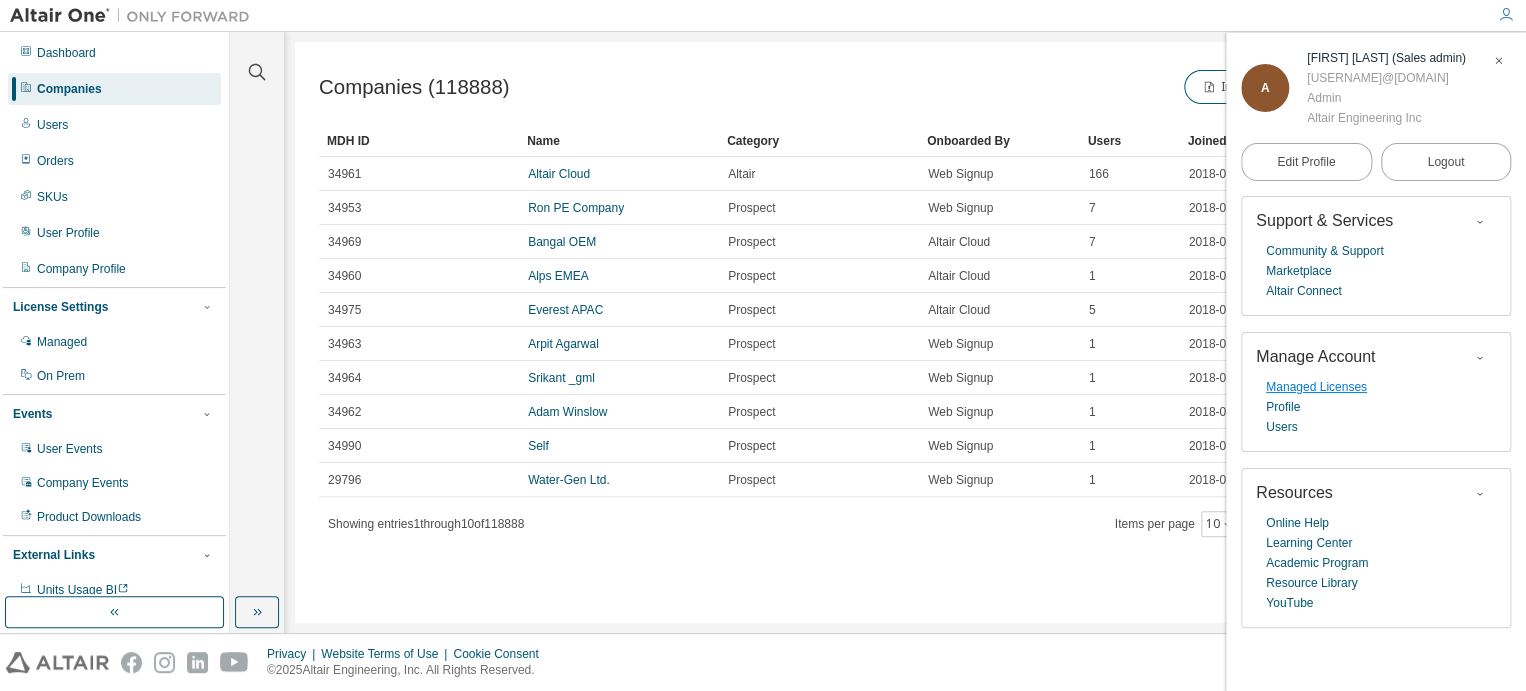 click on "Managed Licenses" at bounding box center [1316, 387] 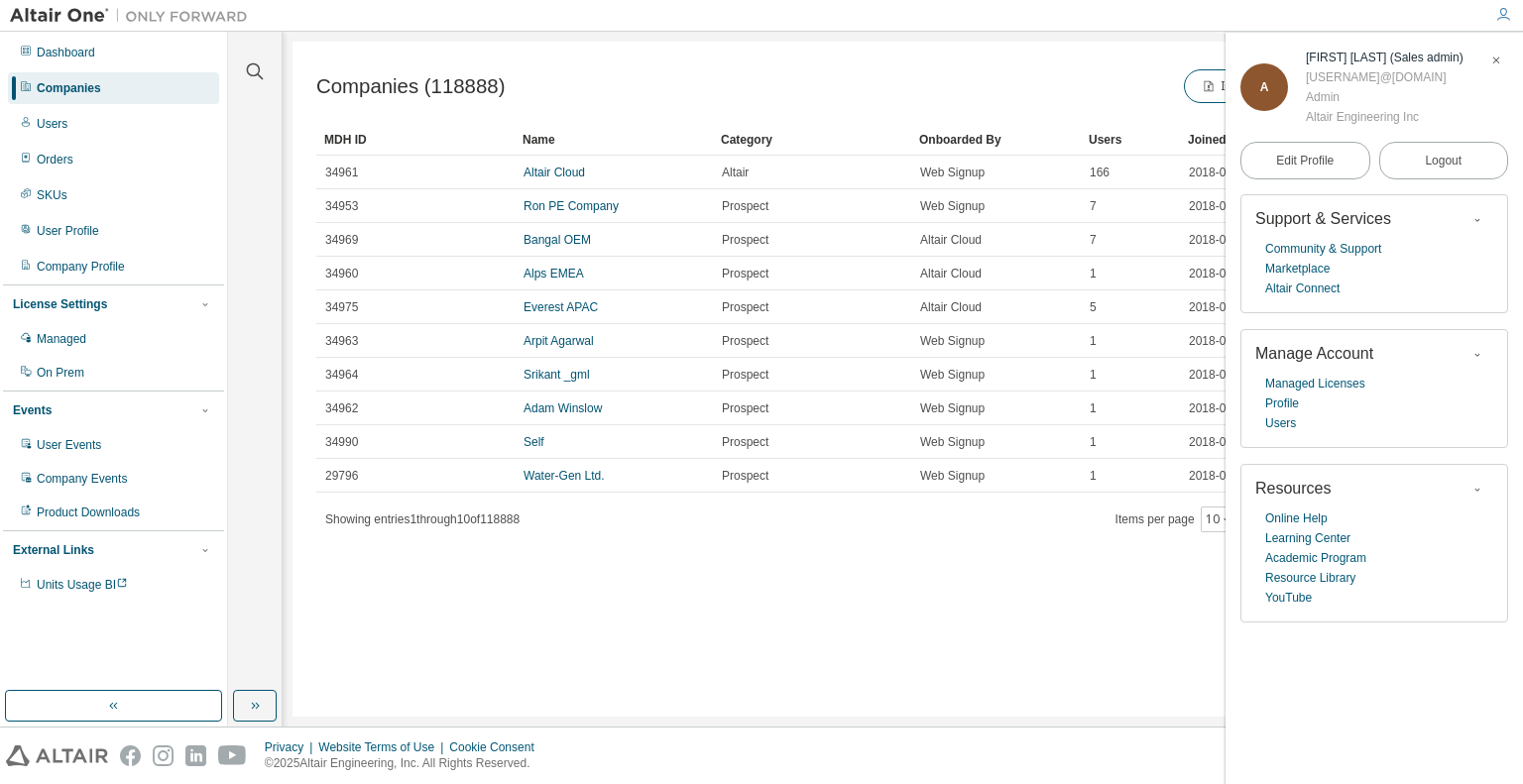 click on "Privacy Website Terms of Use Cookie Consent ©  2025  Altair Engineering, Inc. All Rights Reserved." at bounding box center [762, 755] 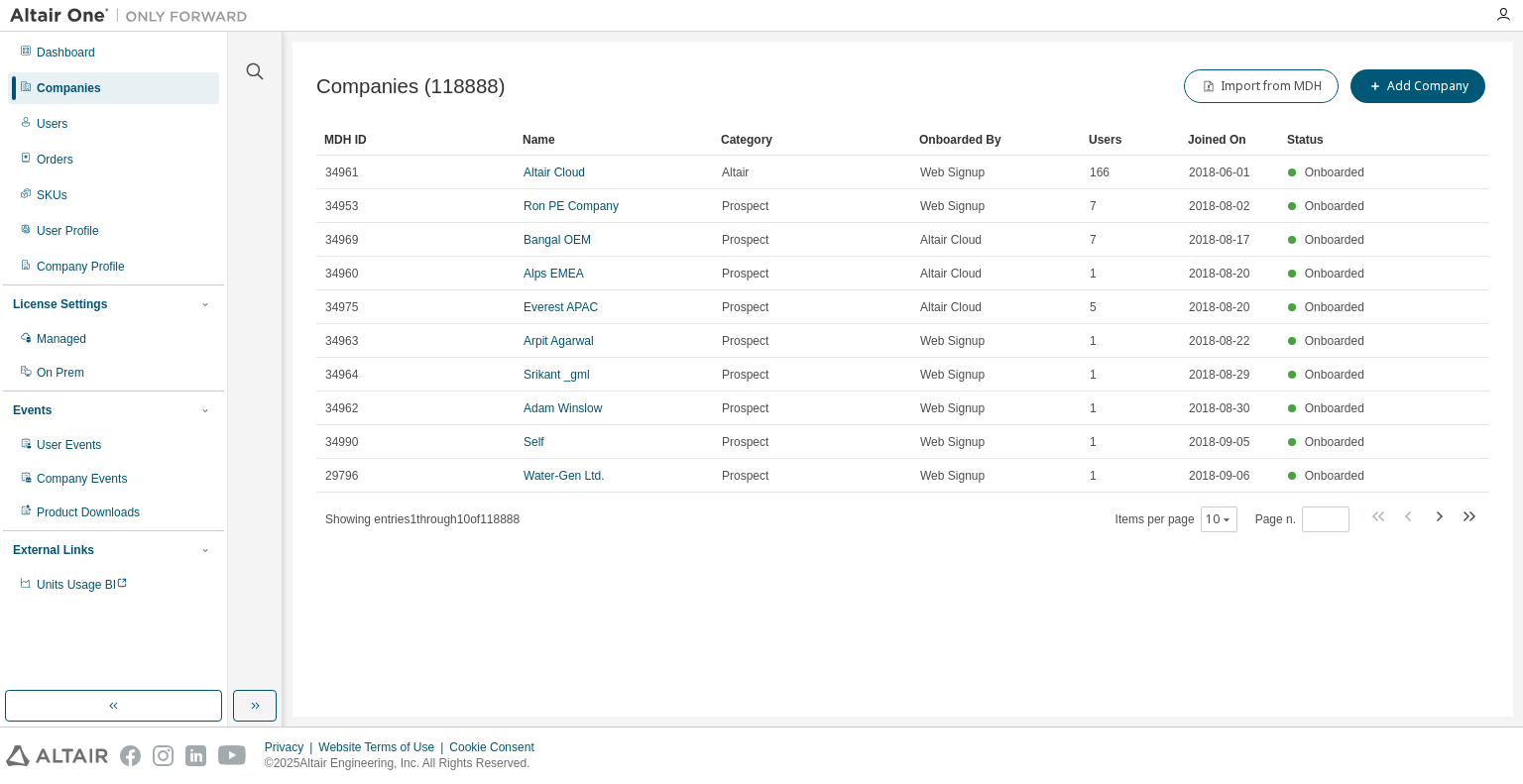 click on "Import from MDH Add Company" at bounding box center (1197, 86) 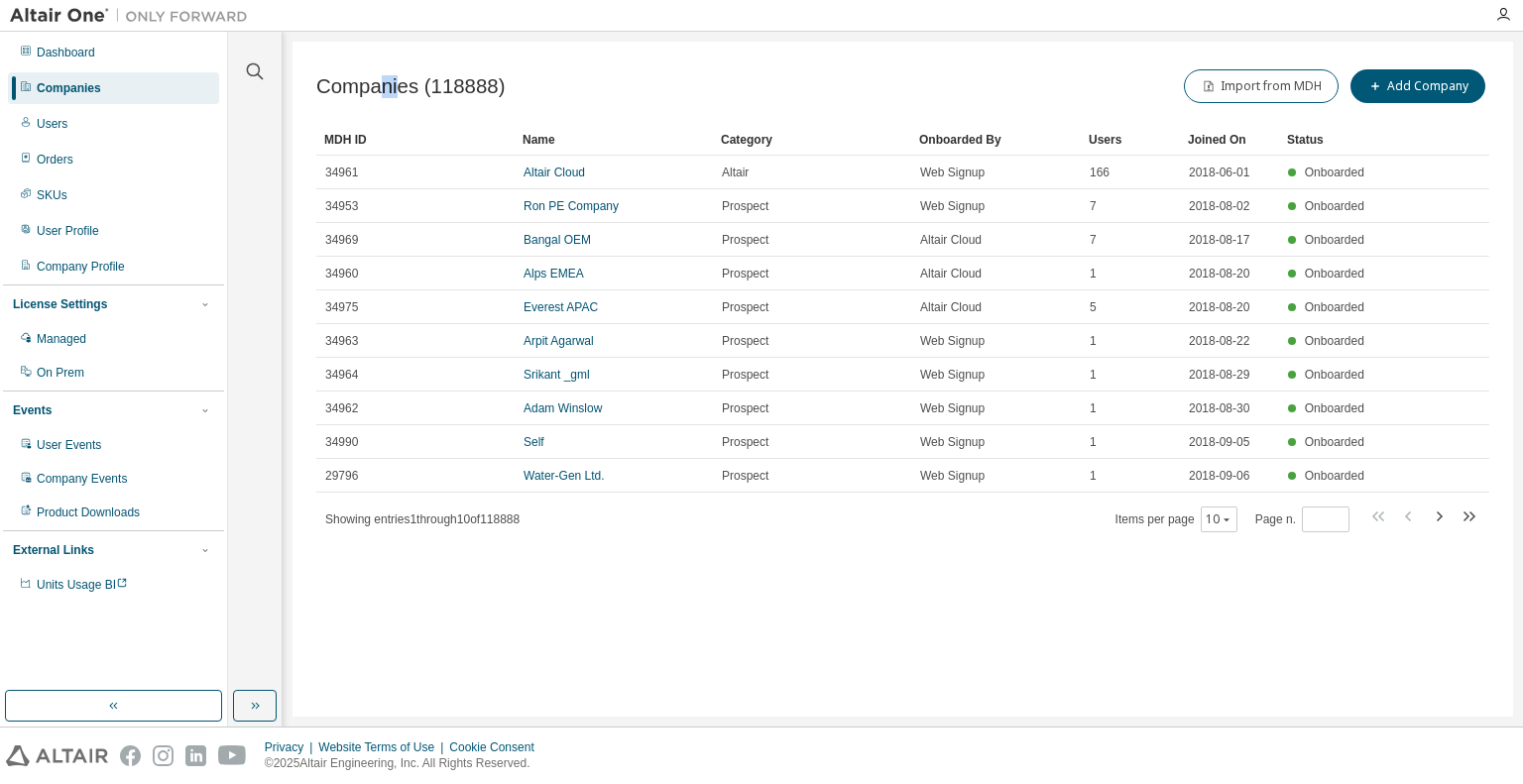 drag, startPoint x: 382, startPoint y: 87, endPoint x: 406, endPoint y: 95, distance: 25.298221 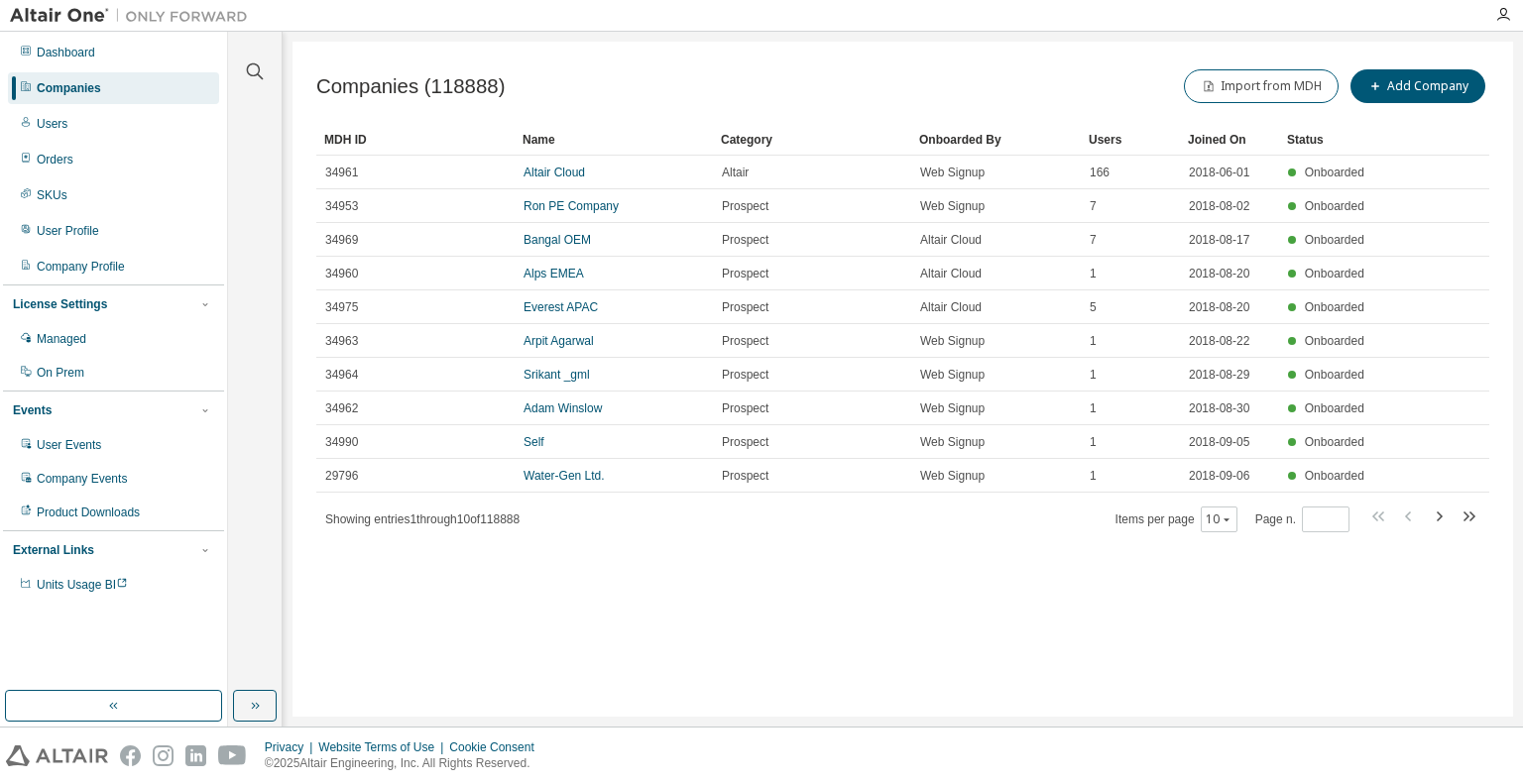 click on "Companies (118888) Import from MDH Add Company" at bounding box center (902, 86) 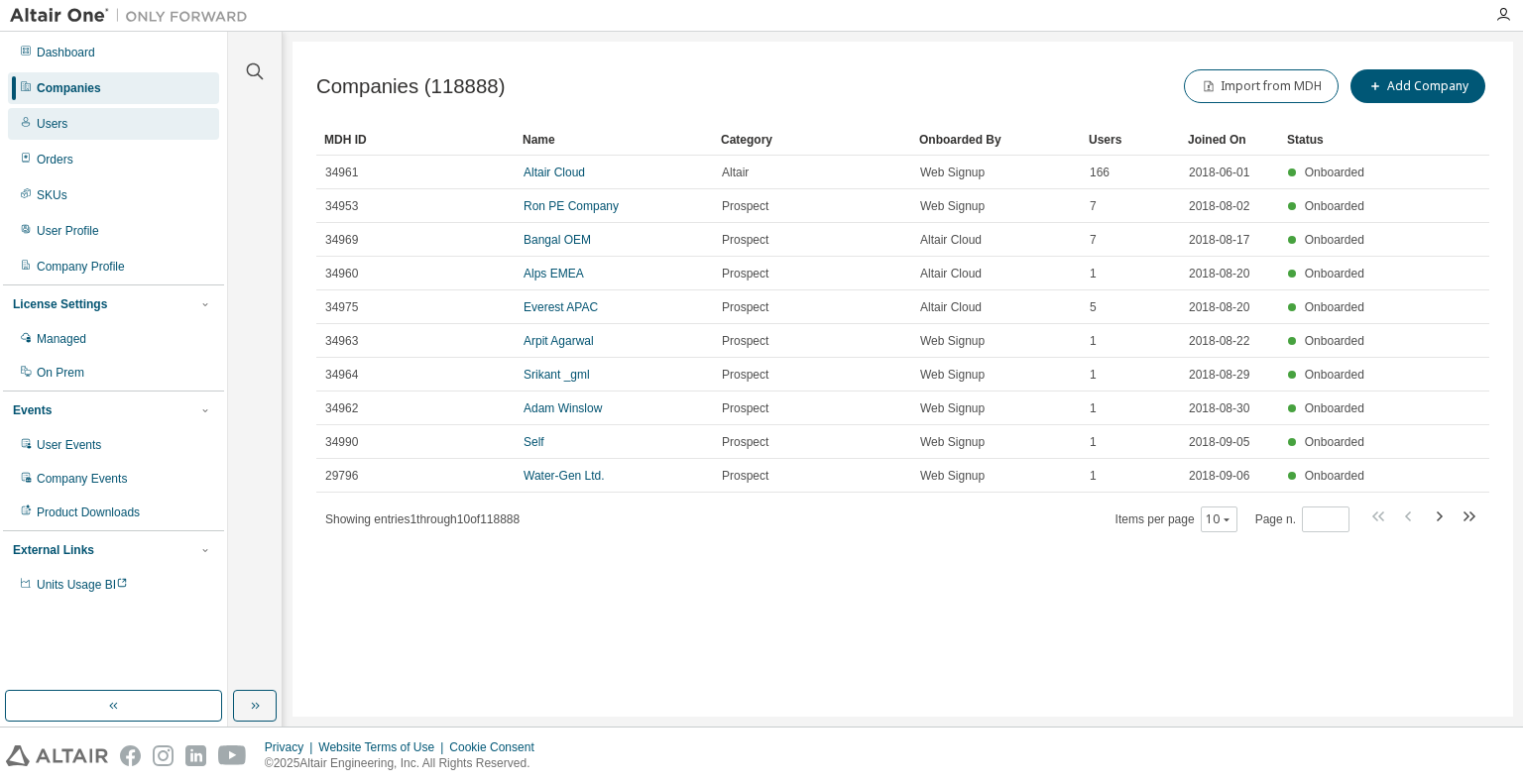 click on "Users" at bounding box center [52, 124] 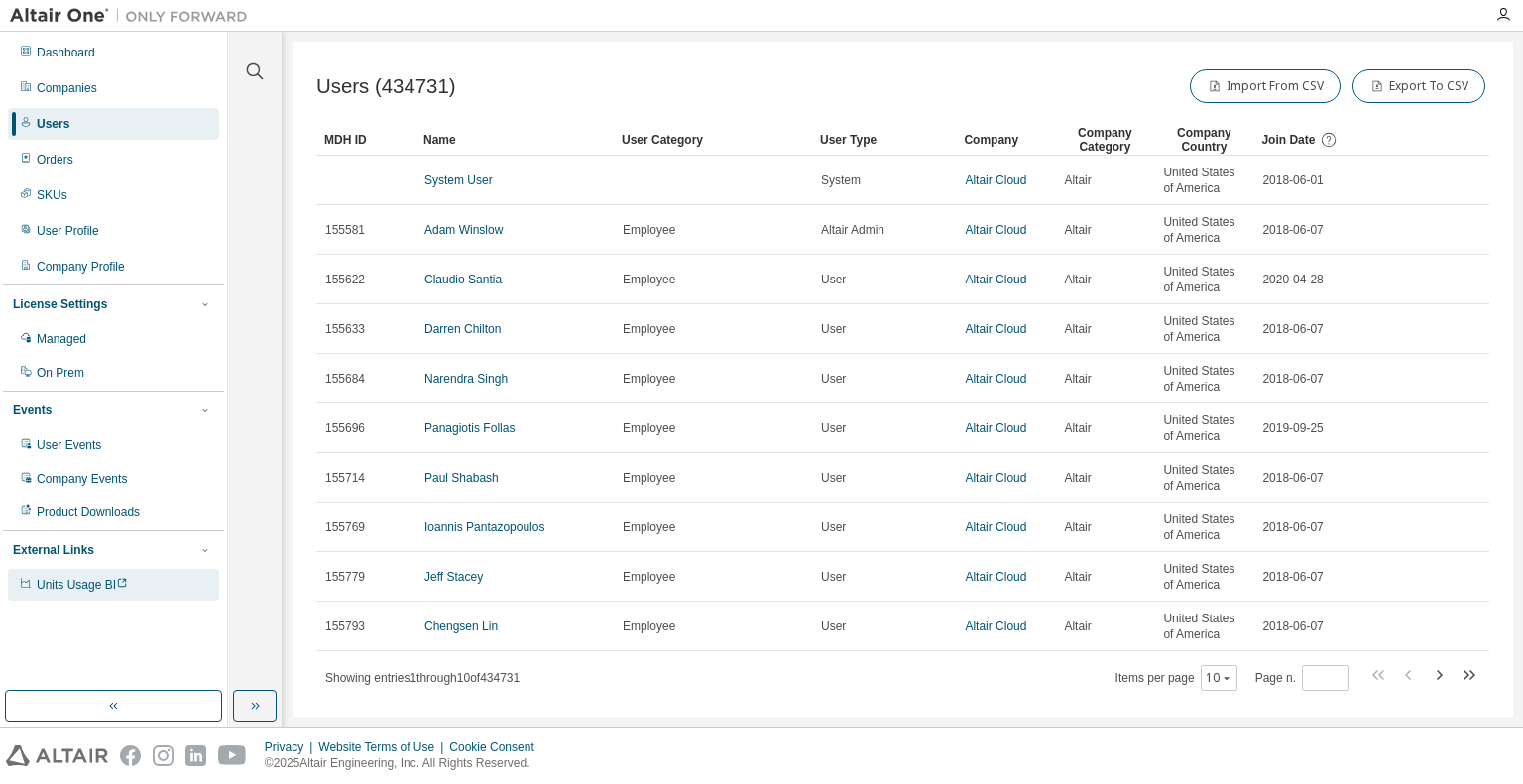 click on "Units Usage BI" at bounding box center (82, 585) 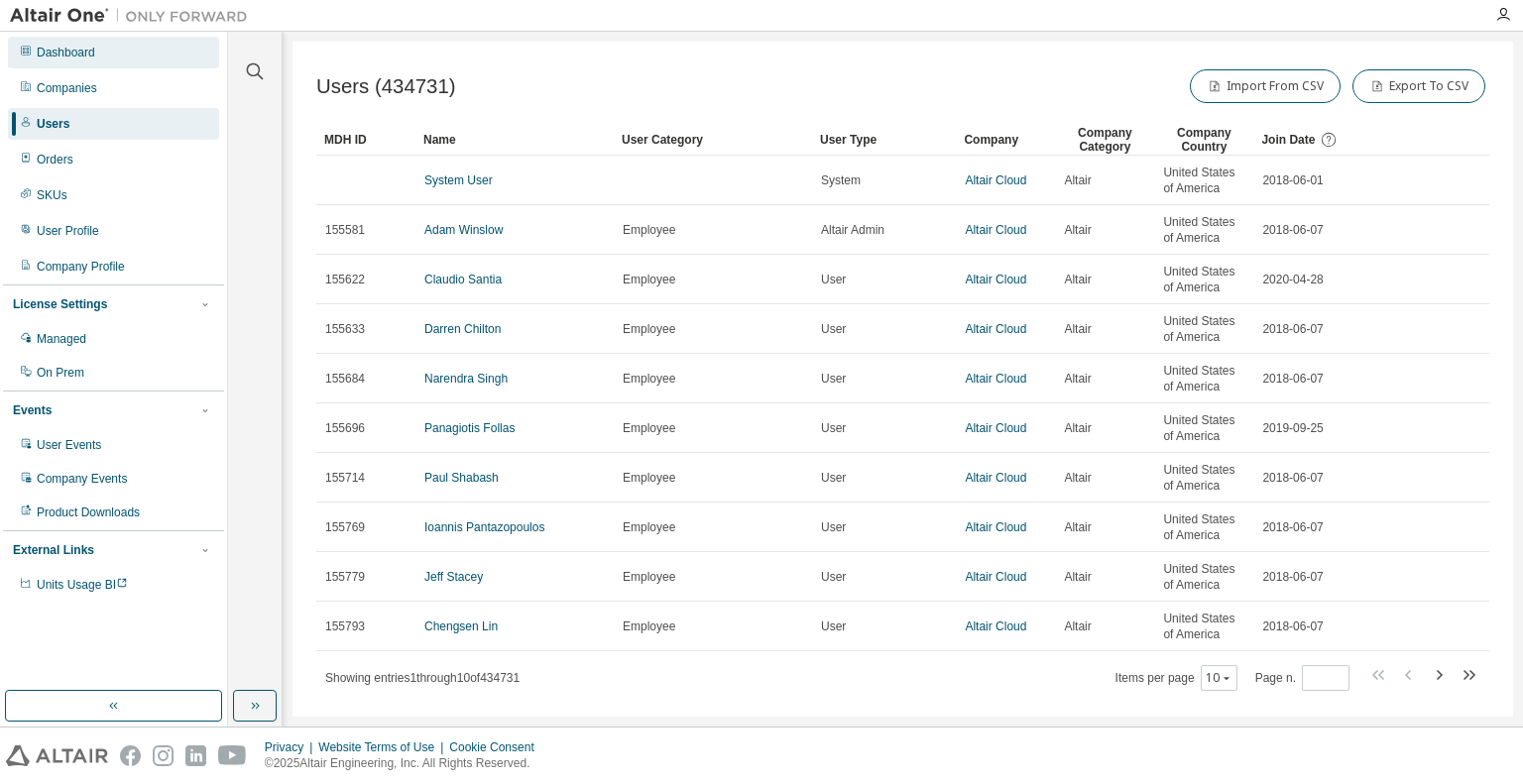click on "Dashboard" at bounding box center [65, 53] 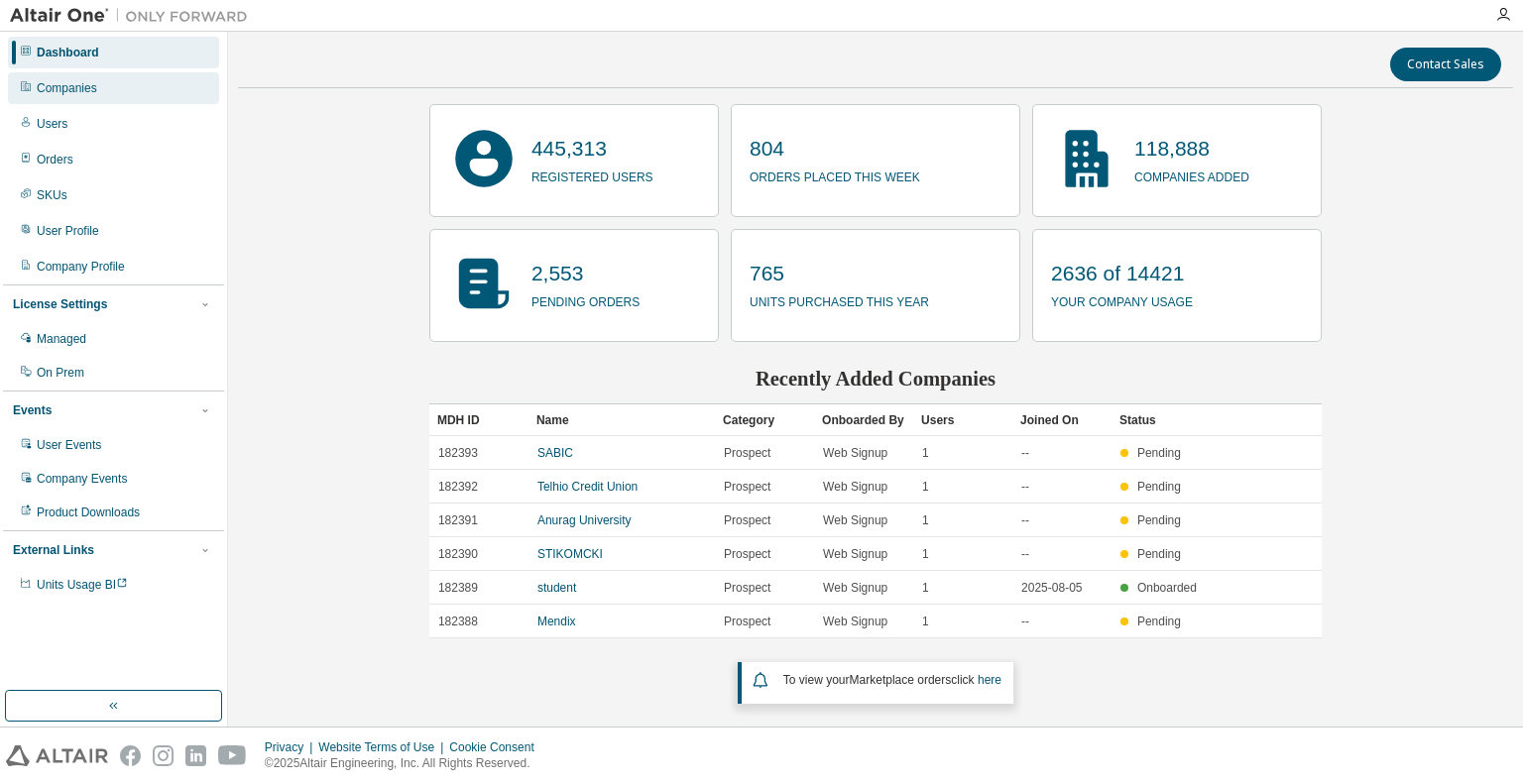 click on "Companies" at bounding box center (66, 88) 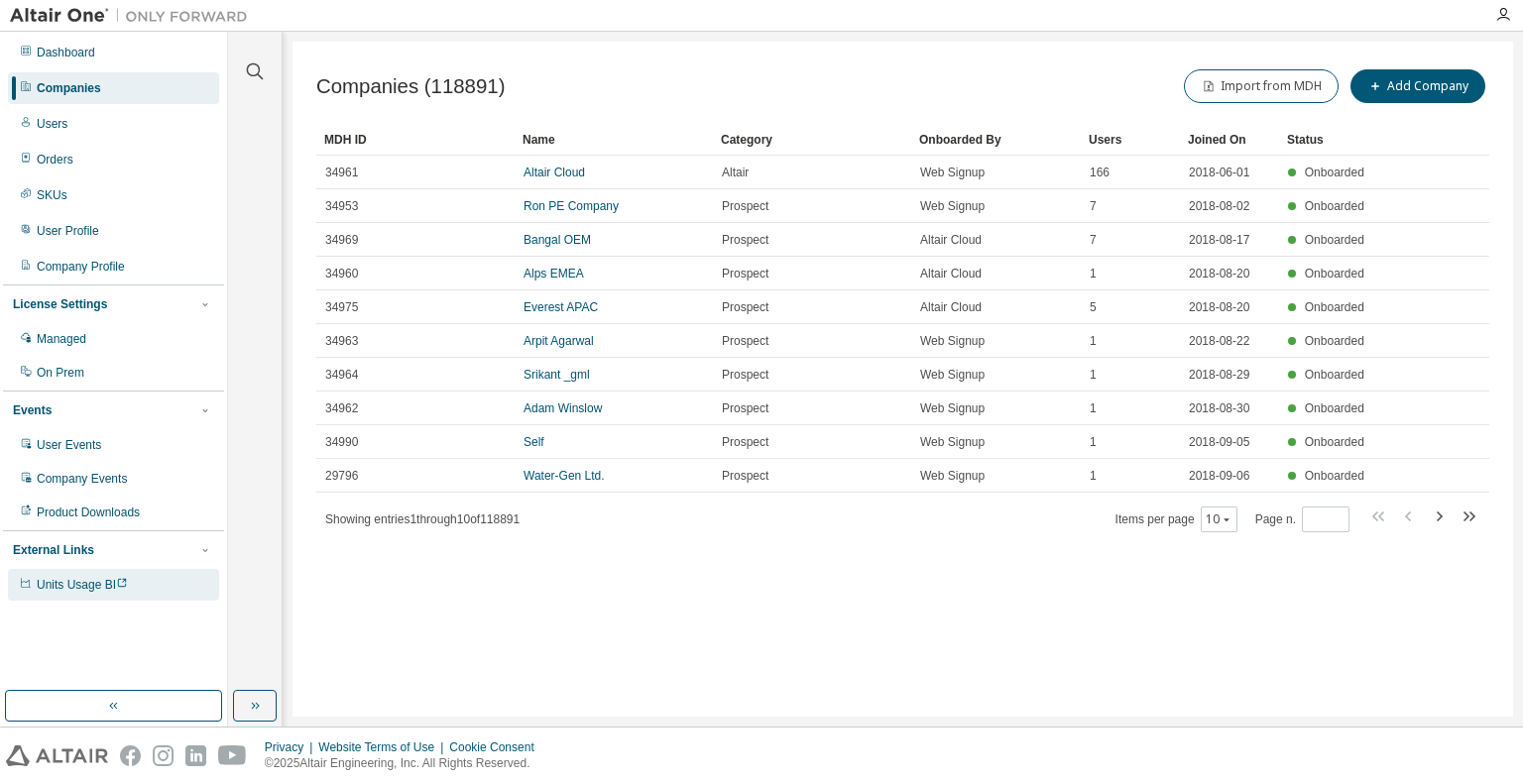 click on "Units Usage BI" at bounding box center (82, 585) 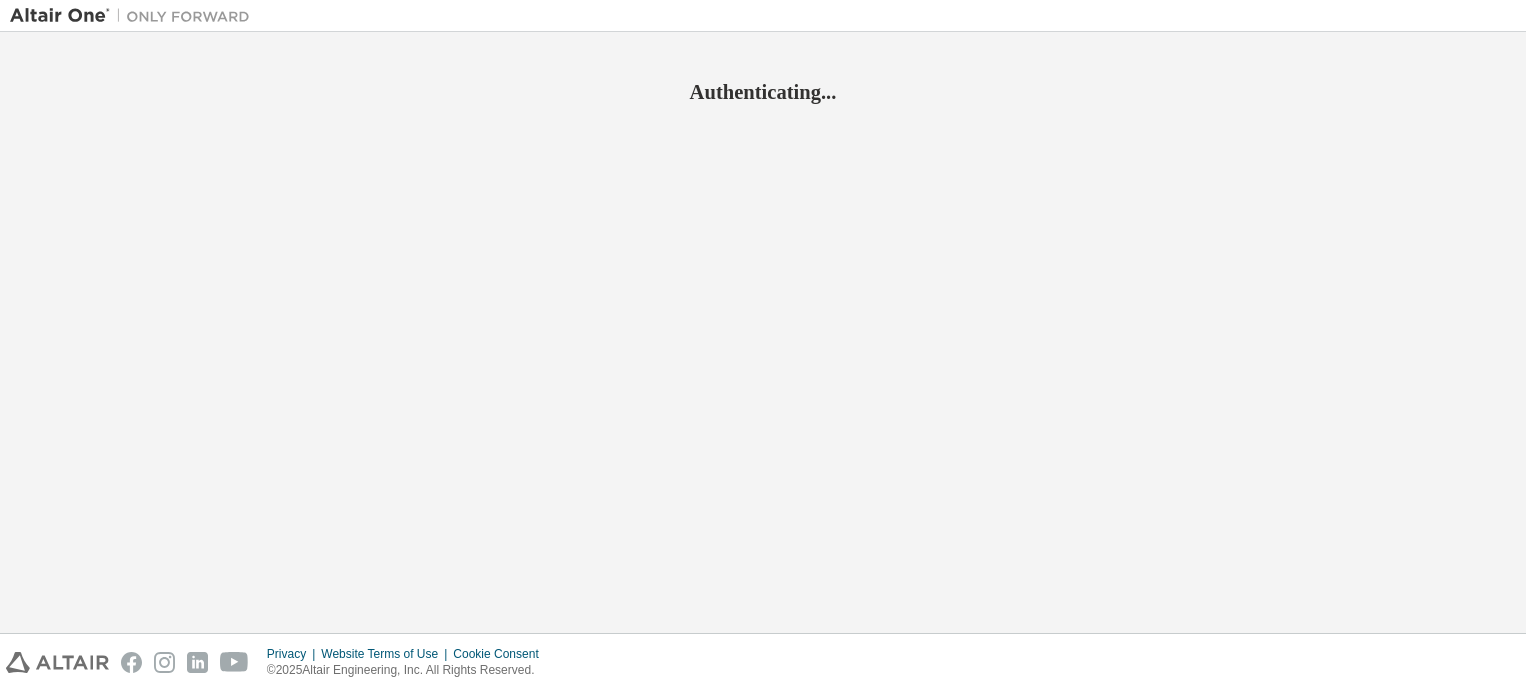scroll, scrollTop: 0, scrollLeft: 0, axis: both 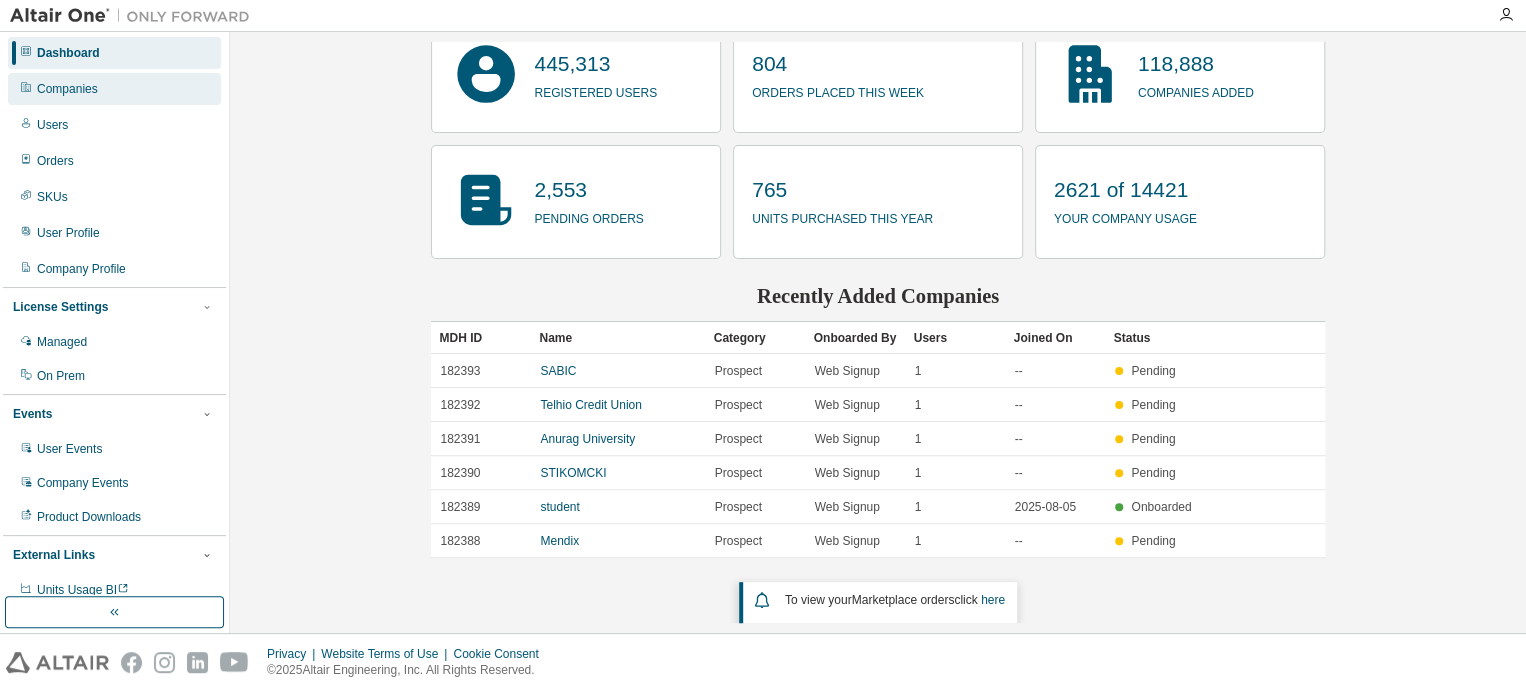 click on "Companies" at bounding box center (67, 89) 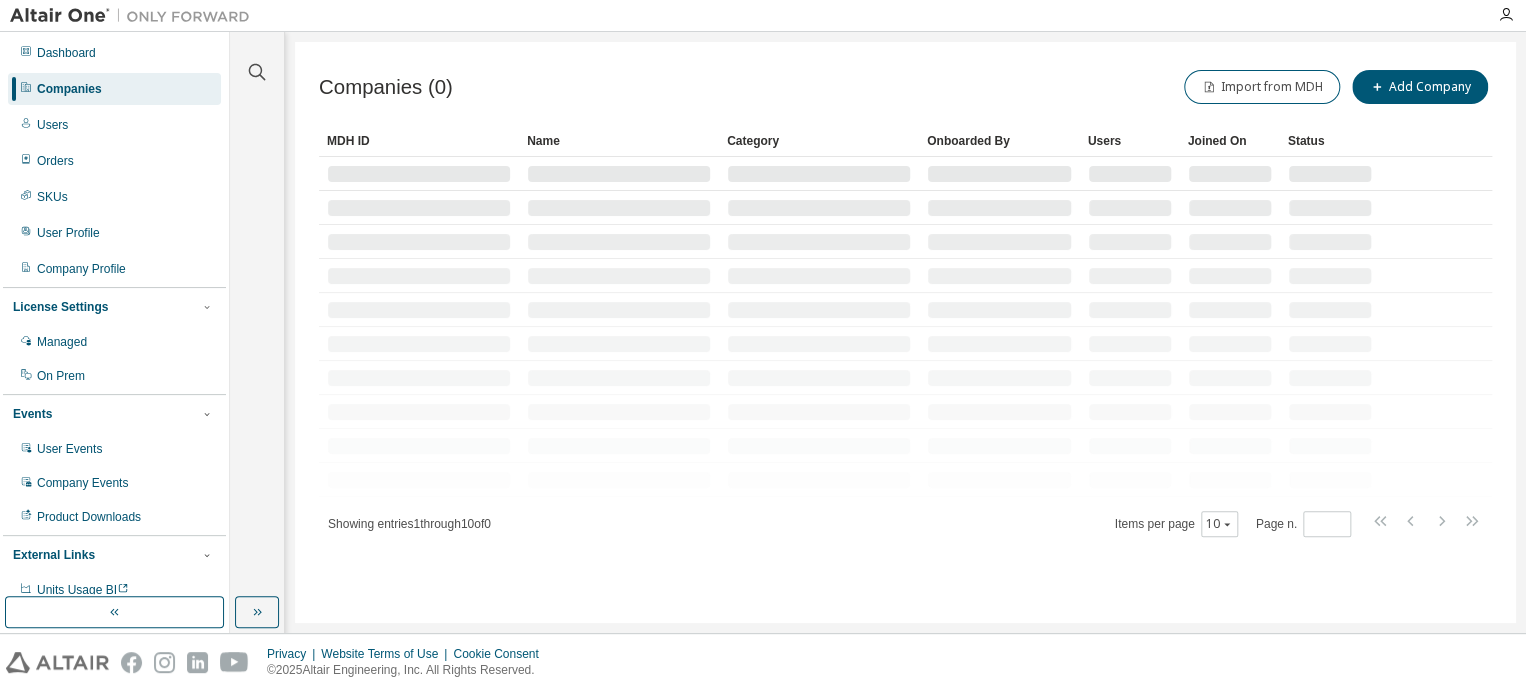 scroll, scrollTop: 0, scrollLeft: 0, axis: both 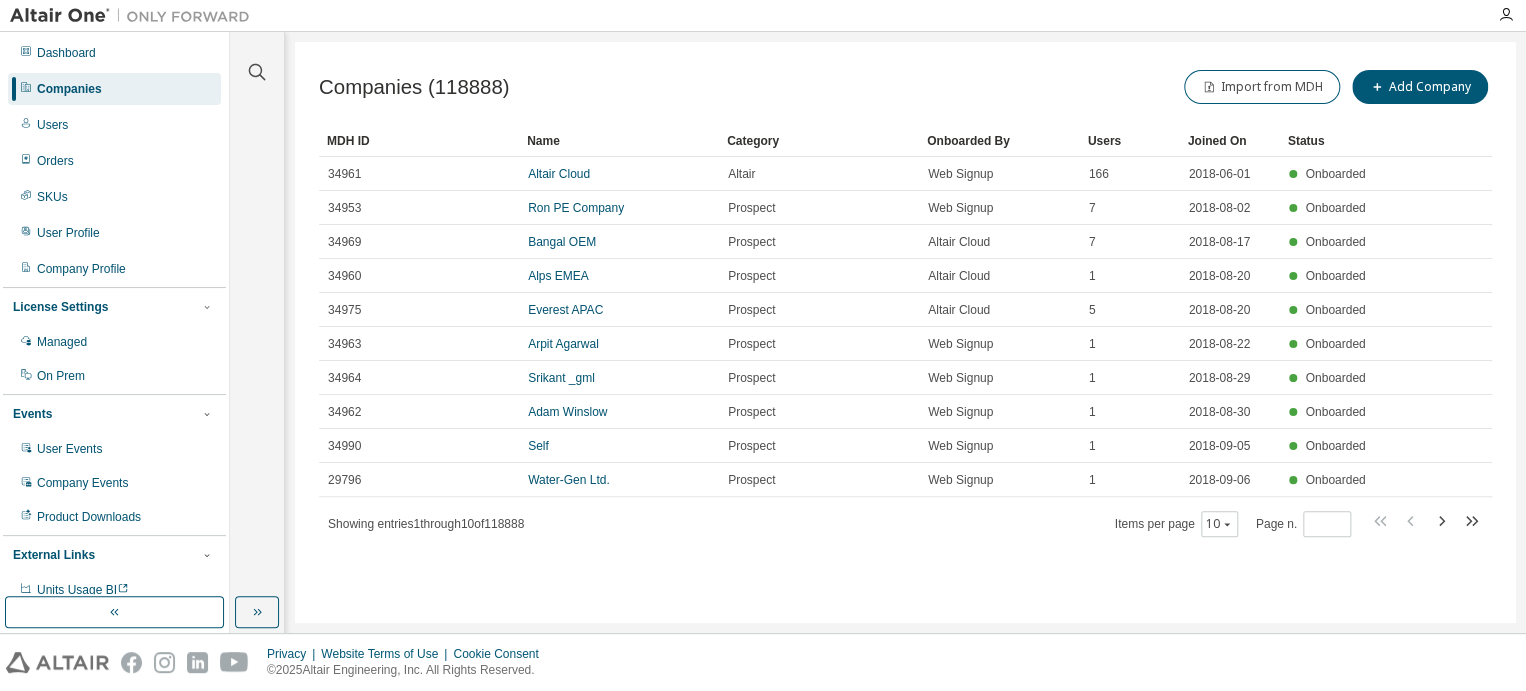 click on "Showing entries  1  through  10  of  118888" at bounding box center (426, 524) 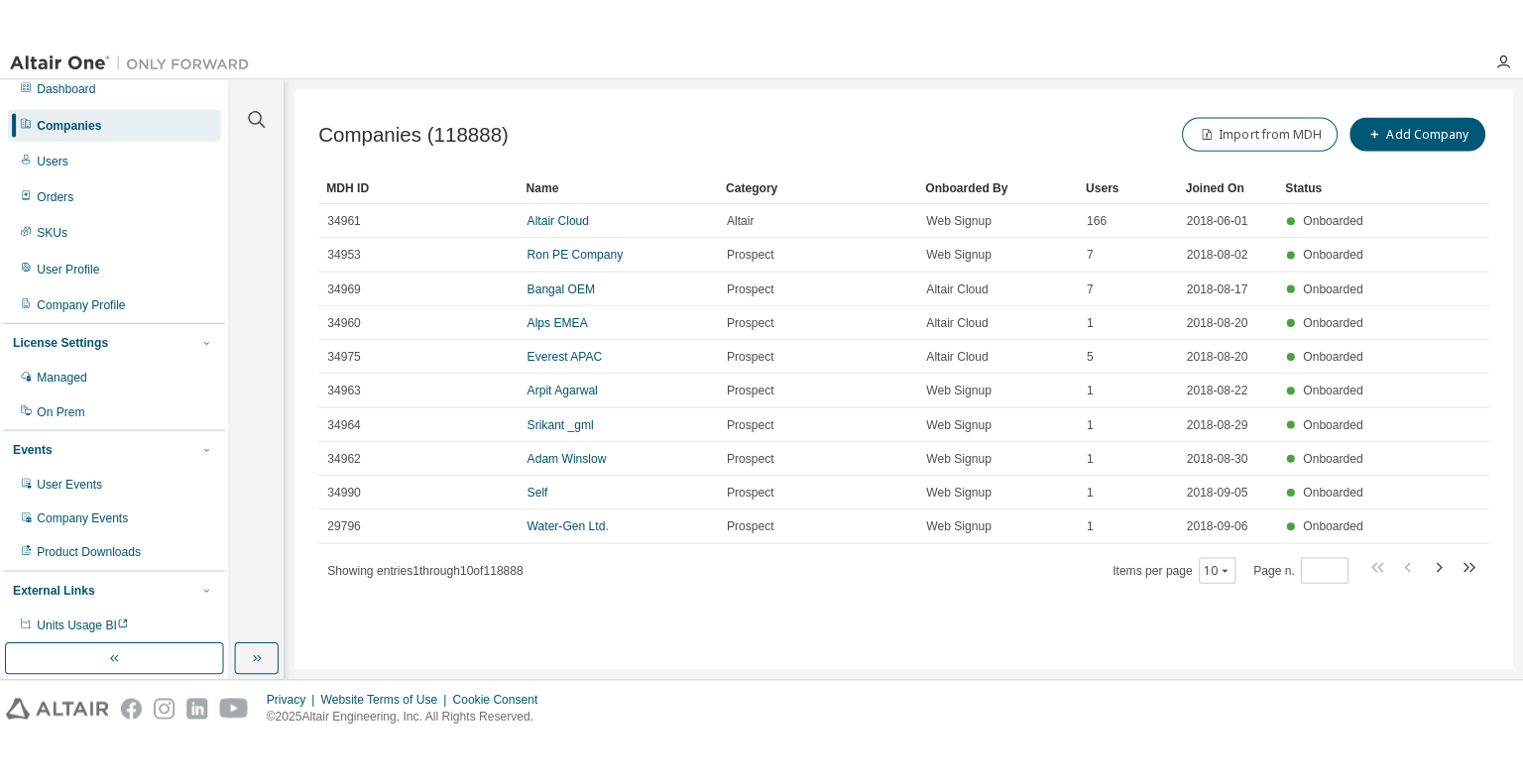 scroll, scrollTop: 14, scrollLeft: 0, axis: vertical 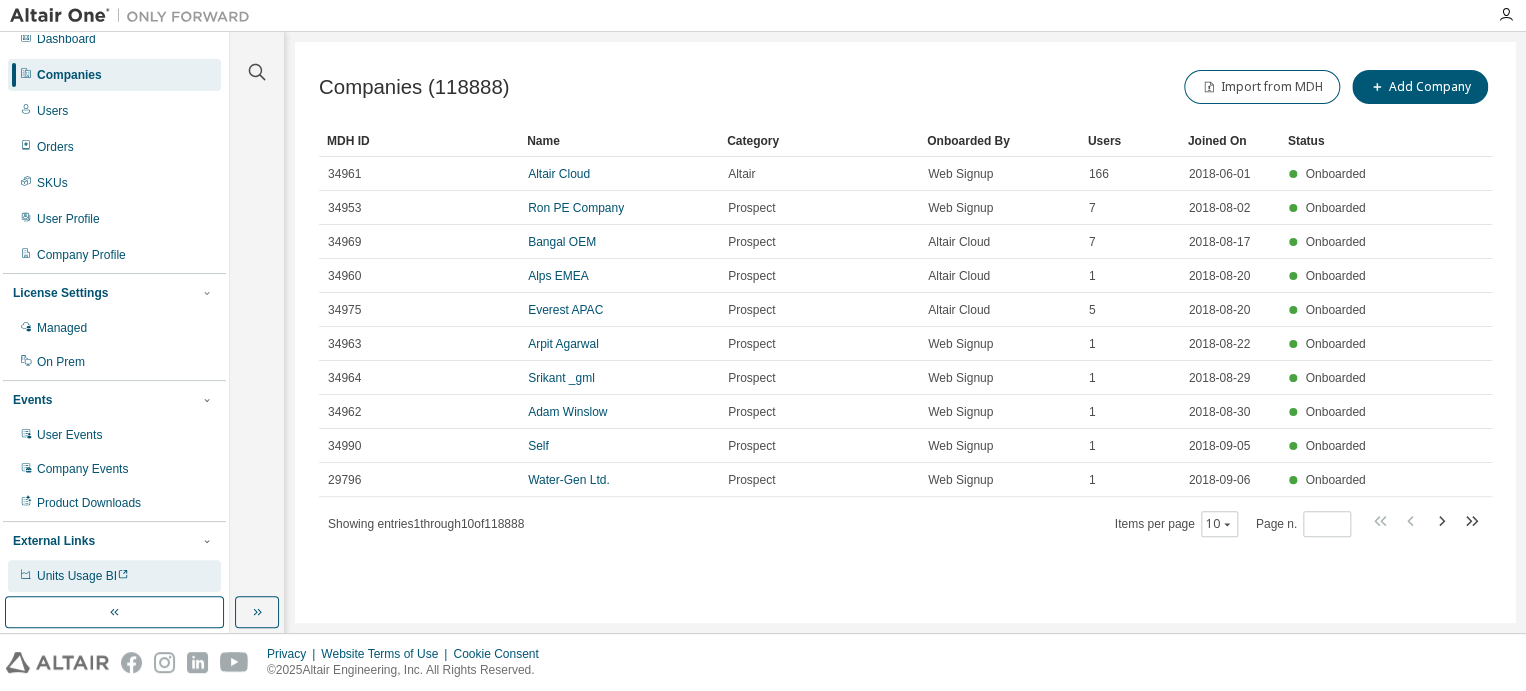click on "Units Usage BI" at bounding box center (83, 576) 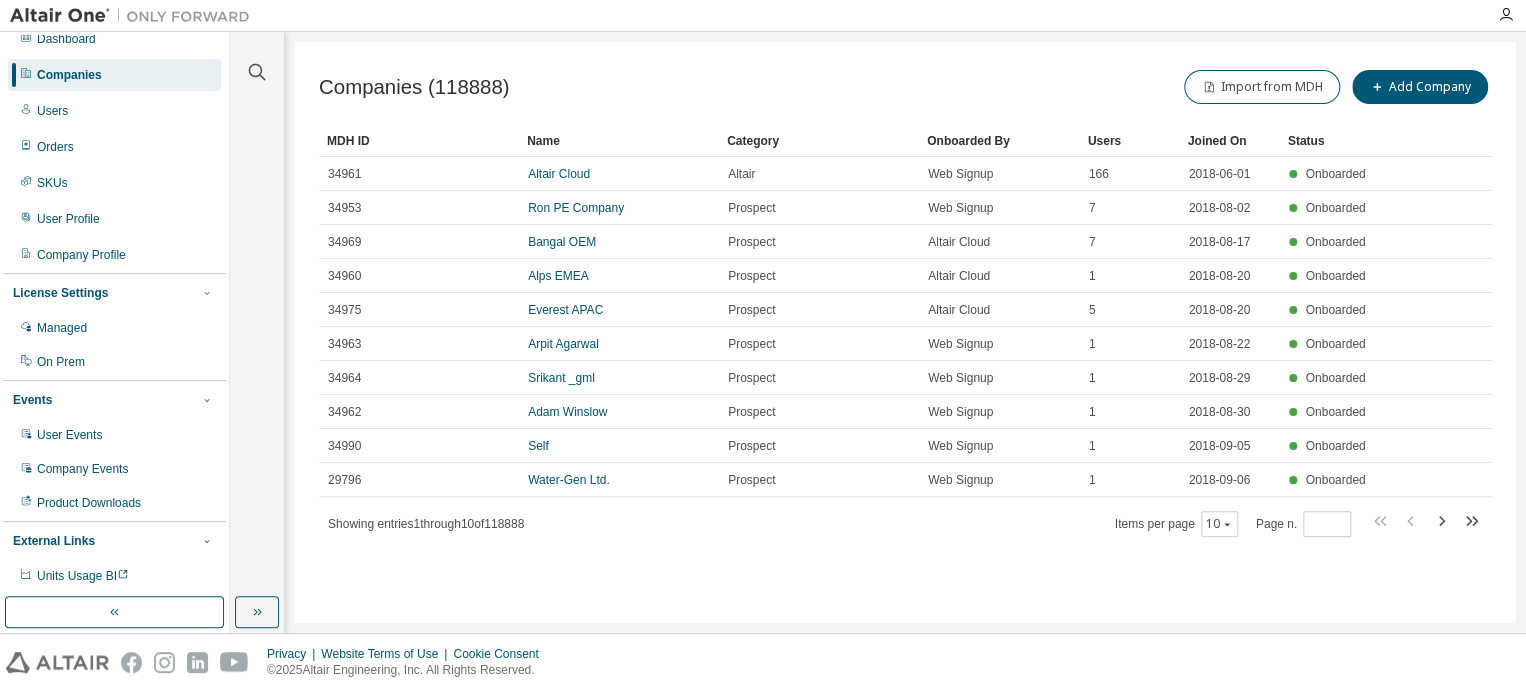 click on "Companies (118888) Import from MDH Add Company" at bounding box center [905, 87] 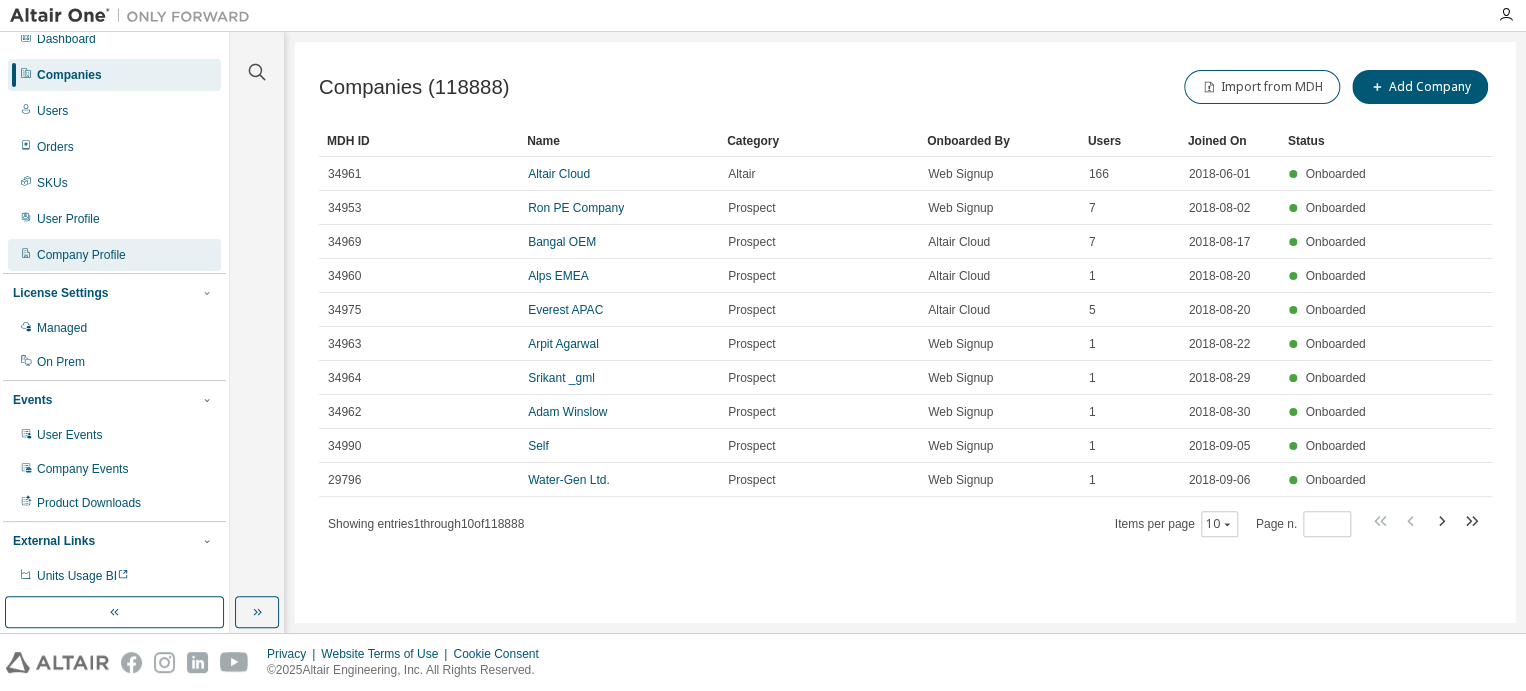 click on "Company Profile" at bounding box center (81, 255) 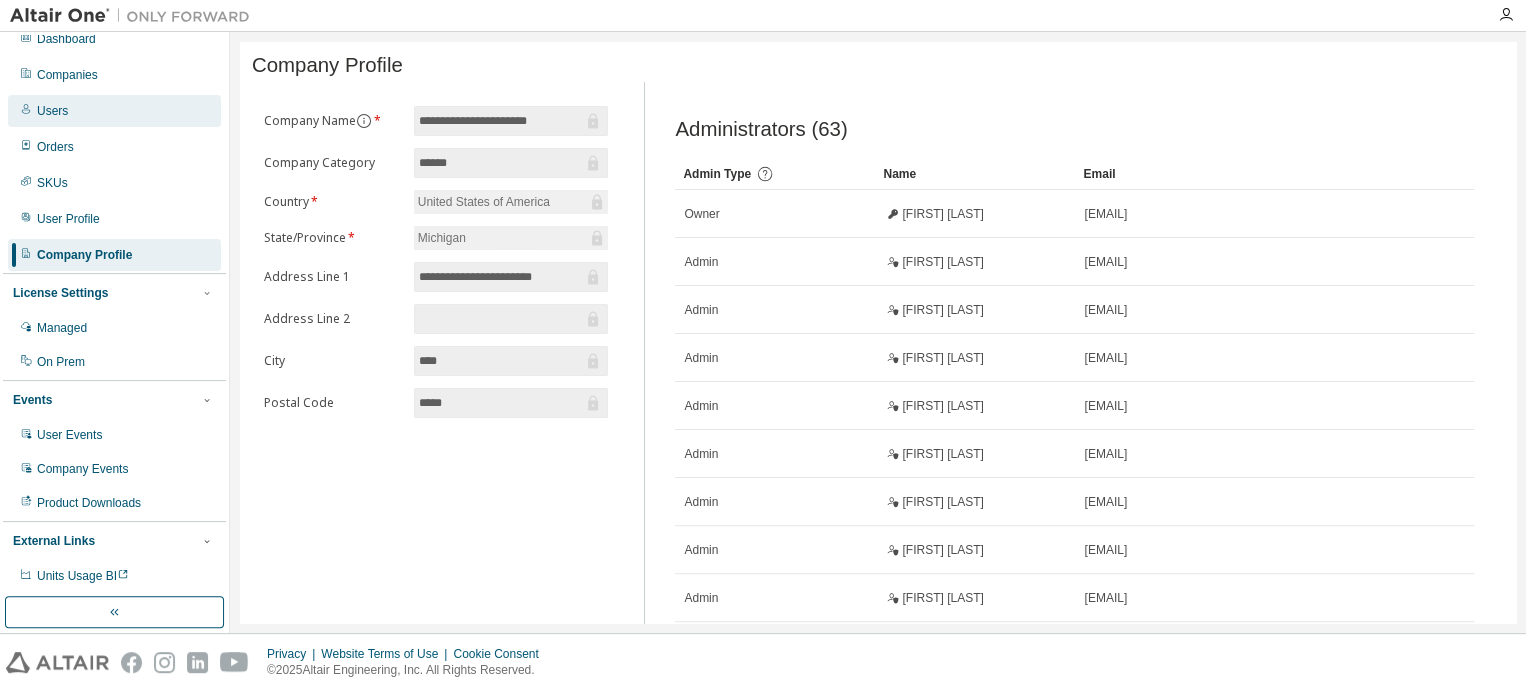click on "Users" at bounding box center [52, 111] 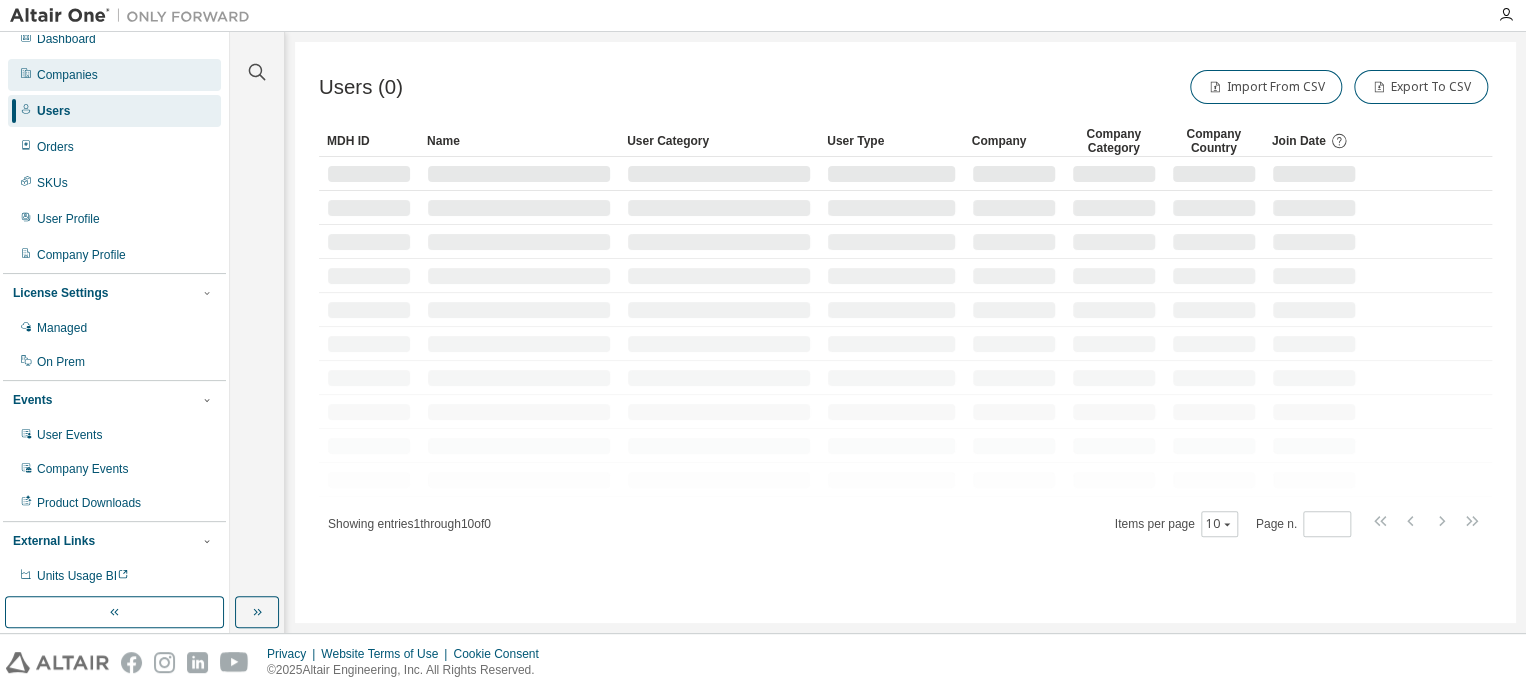 click on "Companies" at bounding box center [67, 75] 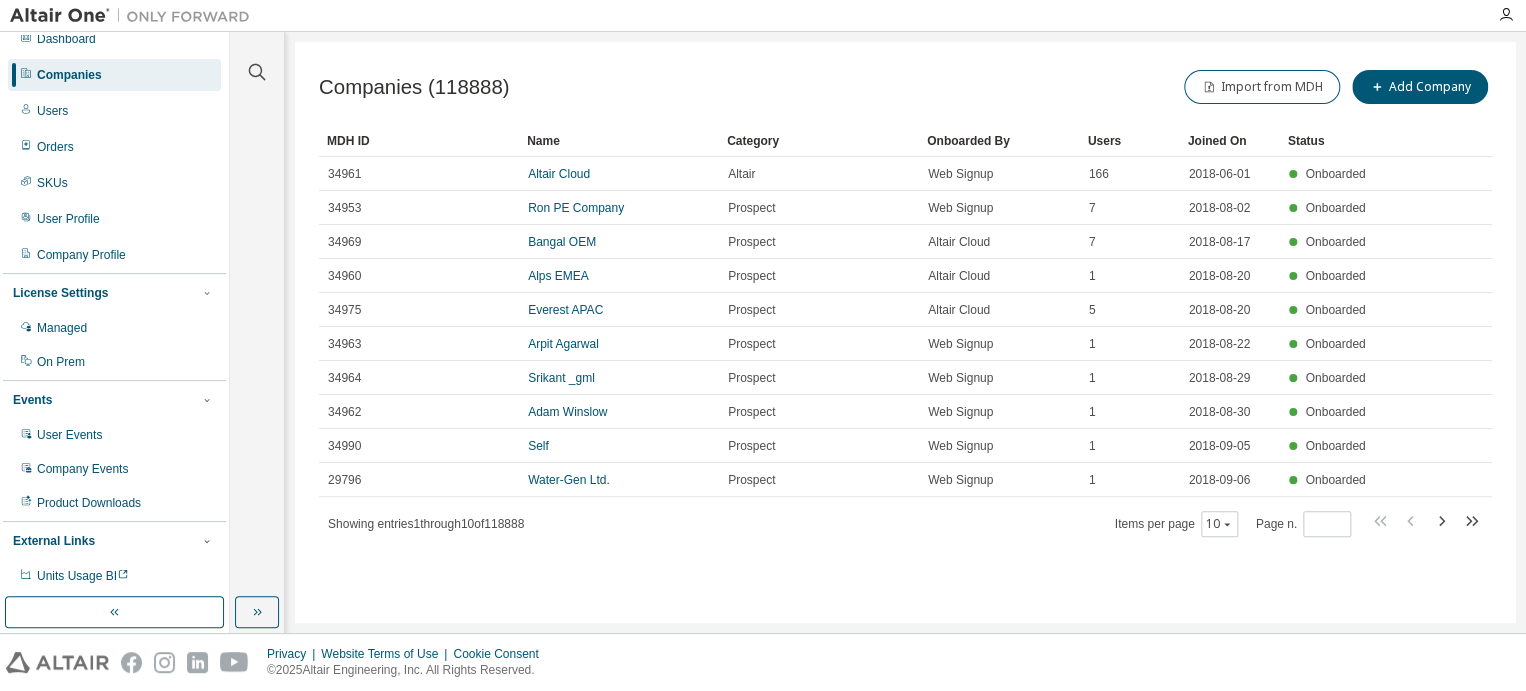 click on "Companies (118888) Import from MDH Add Company Clear Load Save Save As Field Operator Value Select filter Select operand Add criteria Search MDH ID Name Category Onboarded By Users Joined On Status 34961 Altair Cloud Altair Web Signup 166 2018-06-01 Onboarded 34953 Ron PE Company Prospect Web Signup 7 2018-08-02 Onboarded 34969 Bangal OEM Prospect Altair Cloud 7 2018-08-17 Onboarded 34960 Alps EMEA Prospect Altair Cloud 1 2018-08-20 Onboarded 34975 Everest APAC Prospect Altair Cloud 5 2018-08-20 Onboarded 34963 Arpit Agarwal Prospect Web Signup 1 2018-08-22 Onboarded 34964 Srikant _gml Prospect Web Signup 1 2018-08-29 Onboarded 34962 Adam Winslow Prospect Web Signup 1 2018-08-30 Onboarded 34990 Self Prospect Web Signup 1 2018-09-05 Onboarded 29796 Water-Gen Ltd. Prospect Web Signup 1 2018-09-06 Onboarded Showing entries  1  through  10  of  118888 Items per page 10 Page n. *" at bounding box center (905, 332) 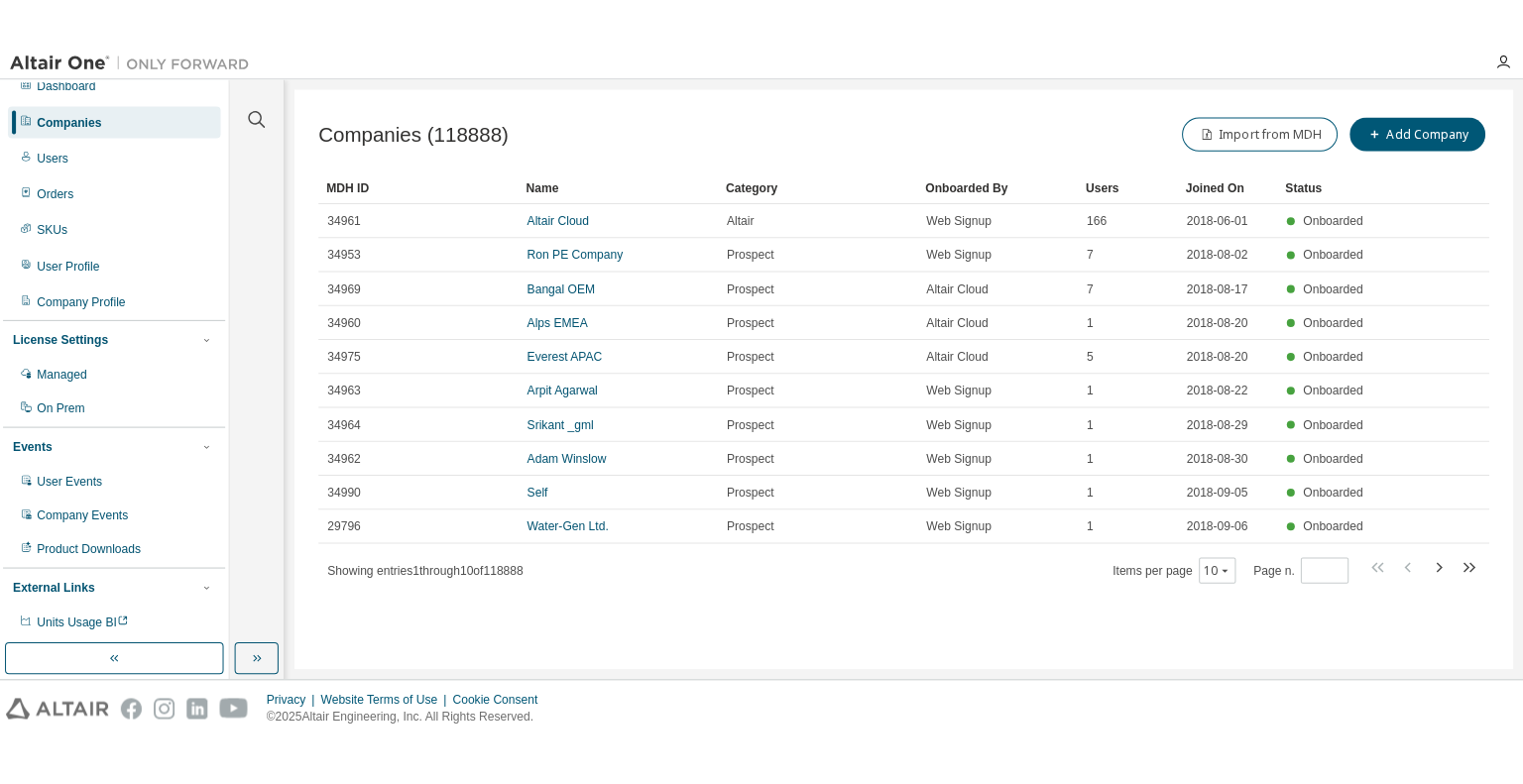 scroll, scrollTop: 0, scrollLeft: 0, axis: both 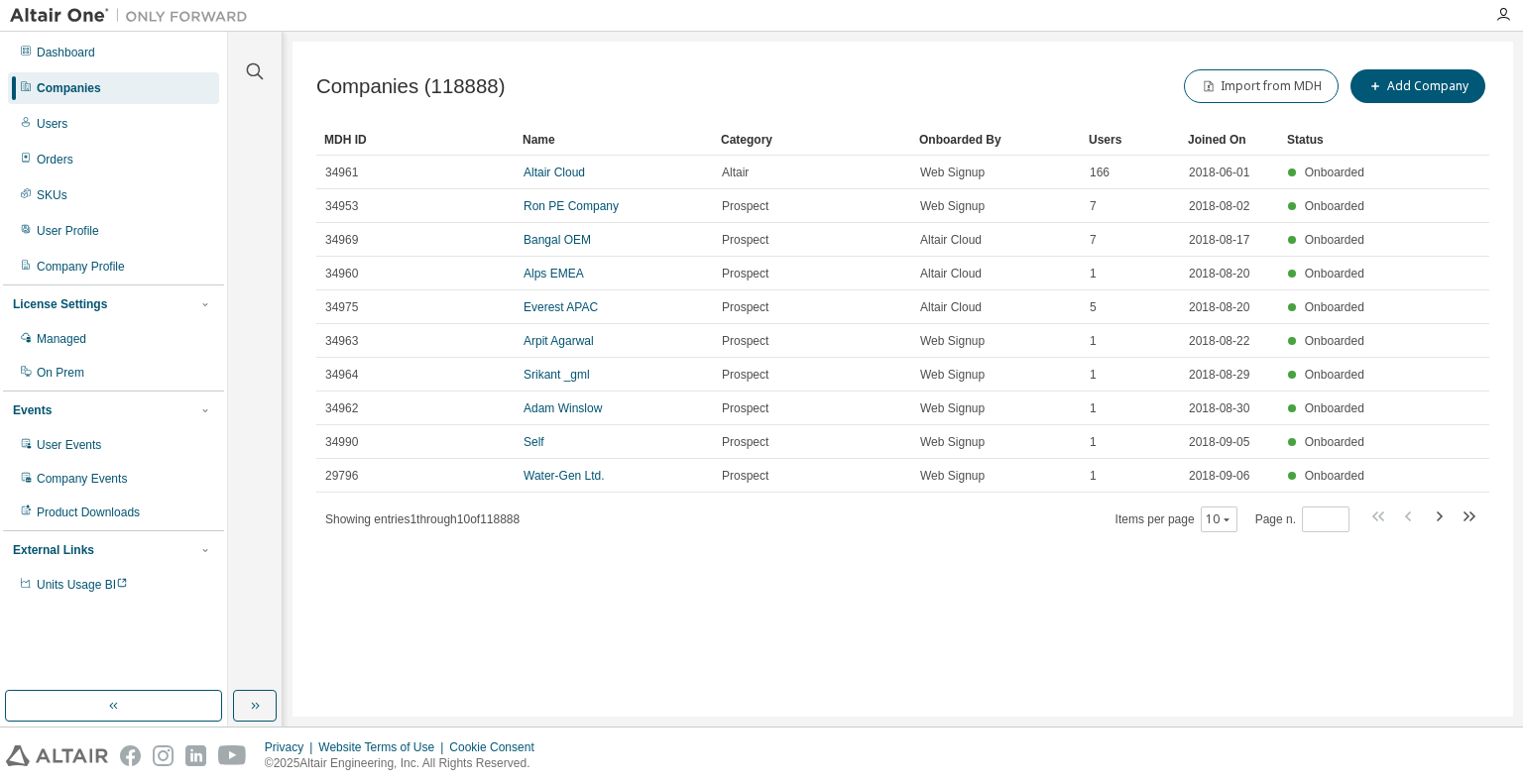 click on "Companies (118888) Import from MDH Add Company Clear Load Save Save As Field Operator Value Select filter Select operand Add criteria Search MDH ID Name Category Onboarded By Users Joined On Status 34961 Altair Cloud Altair Web Signup 166 2018-06-01 Onboarded 34953 Ron PE Company Prospect Web Signup 7 2018-08-02 Onboarded 34969 Bangal OEM Prospect Altair Cloud 7 2018-08-17 Onboarded 34960 Alps EMEA Prospect Altair Cloud 1 2018-08-20 Onboarded 34975 Everest APAC Prospect Altair Cloud 5 2018-08-20 Onboarded 34963 Arpit Agarwal Prospect Web Signup 1 2018-08-22 Onboarded 34964 Srikant _gml Prospect Web Signup 1 2018-08-29 Onboarded 34962 Adam Winslow Prospect Web Signup 1 2018-08-30 Onboarded 34990 Self Prospect Web Signup 1 2018-09-05 Onboarded 29796 Water-Gen Ltd. Prospect Web Signup 1 2018-09-06 Onboarded Showing entries  1  through  10  of  118888 Items per page 10 Page n. *" at bounding box center (902, 379) 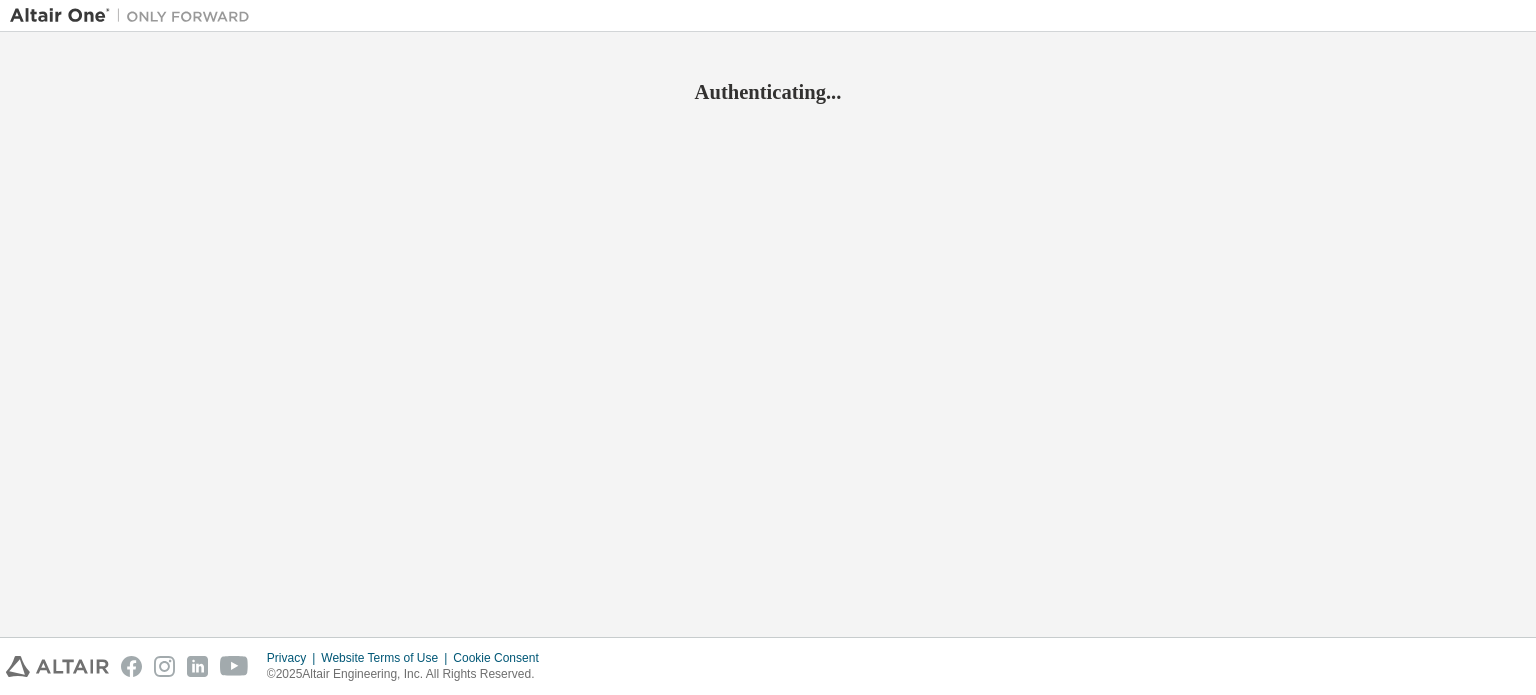 scroll, scrollTop: 0, scrollLeft: 0, axis: both 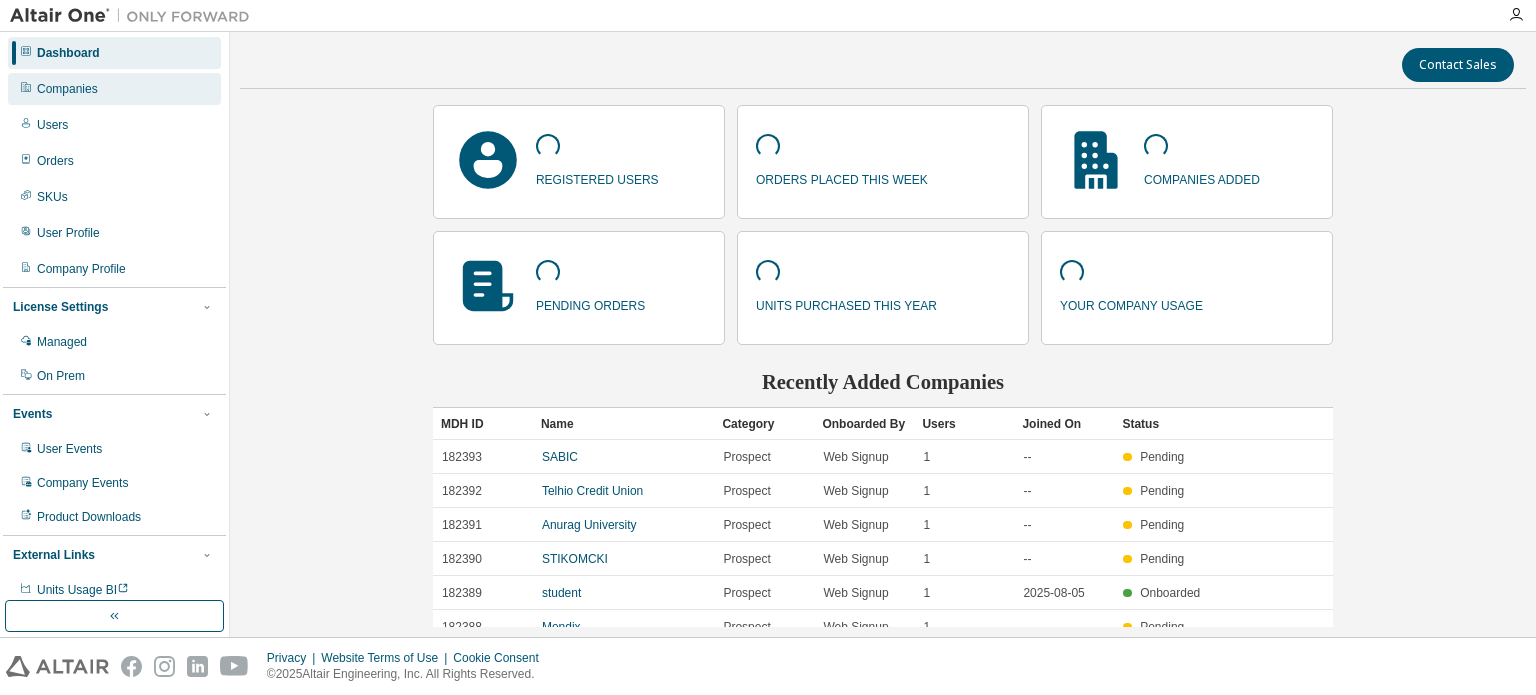 click on "Companies" at bounding box center [114, 89] 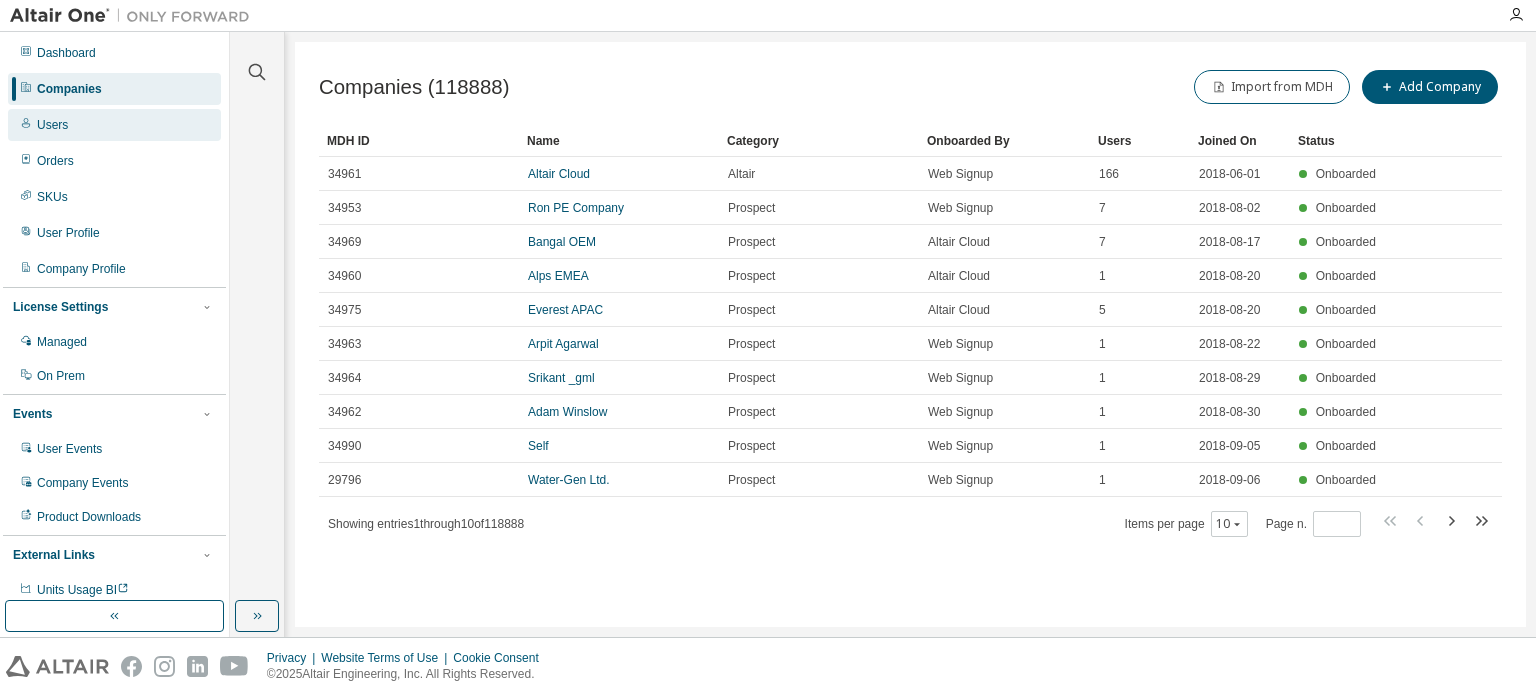 click on "Users" at bounding box center (52, 125) 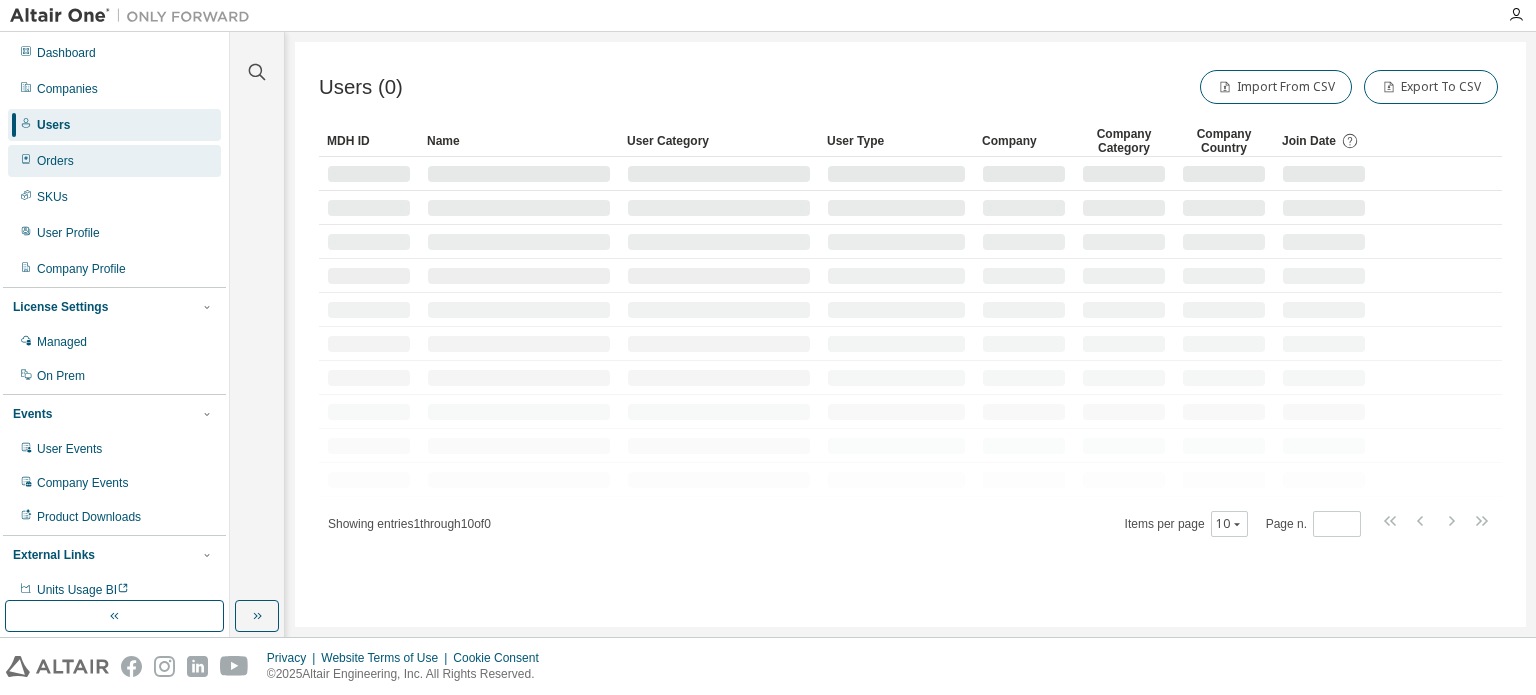 click on "Orders" at bounding box center (55, 161) 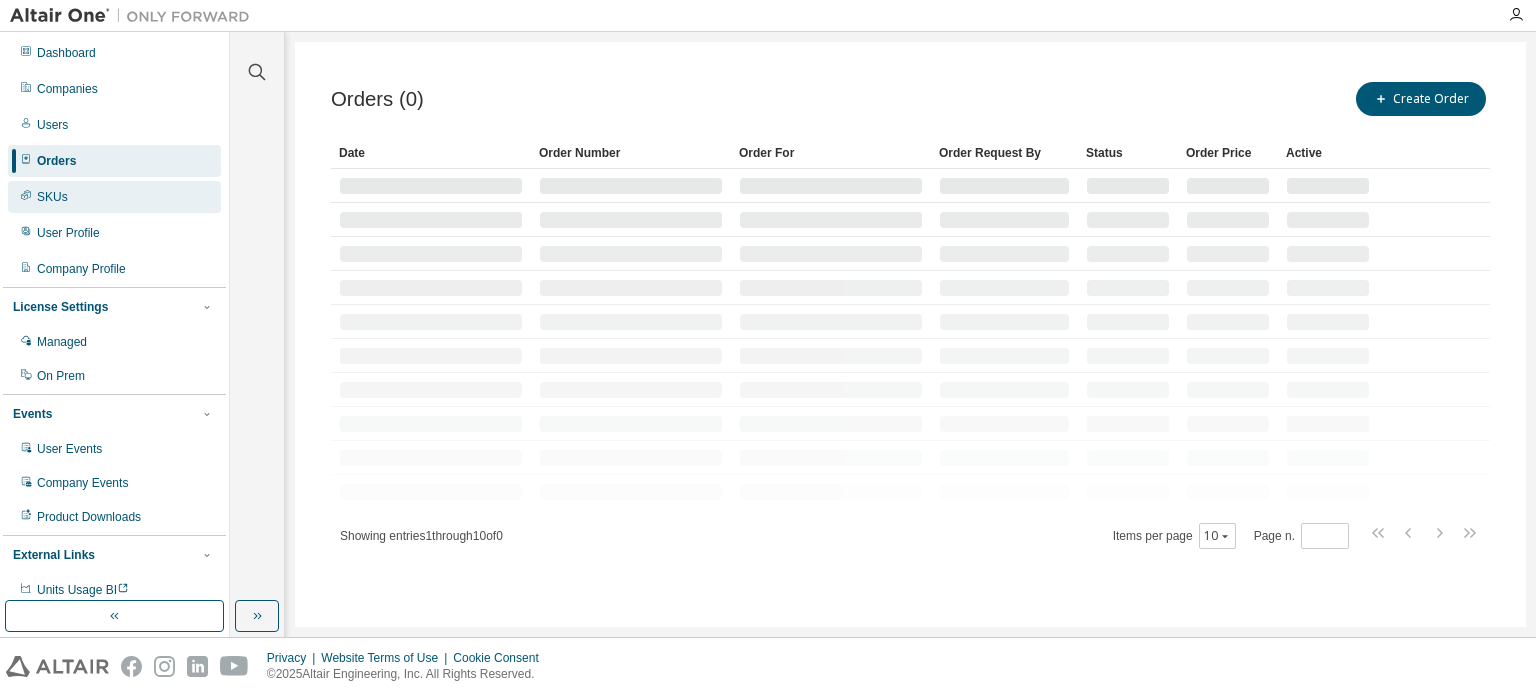 click on "SKUs" at bounding box center (114, 197) 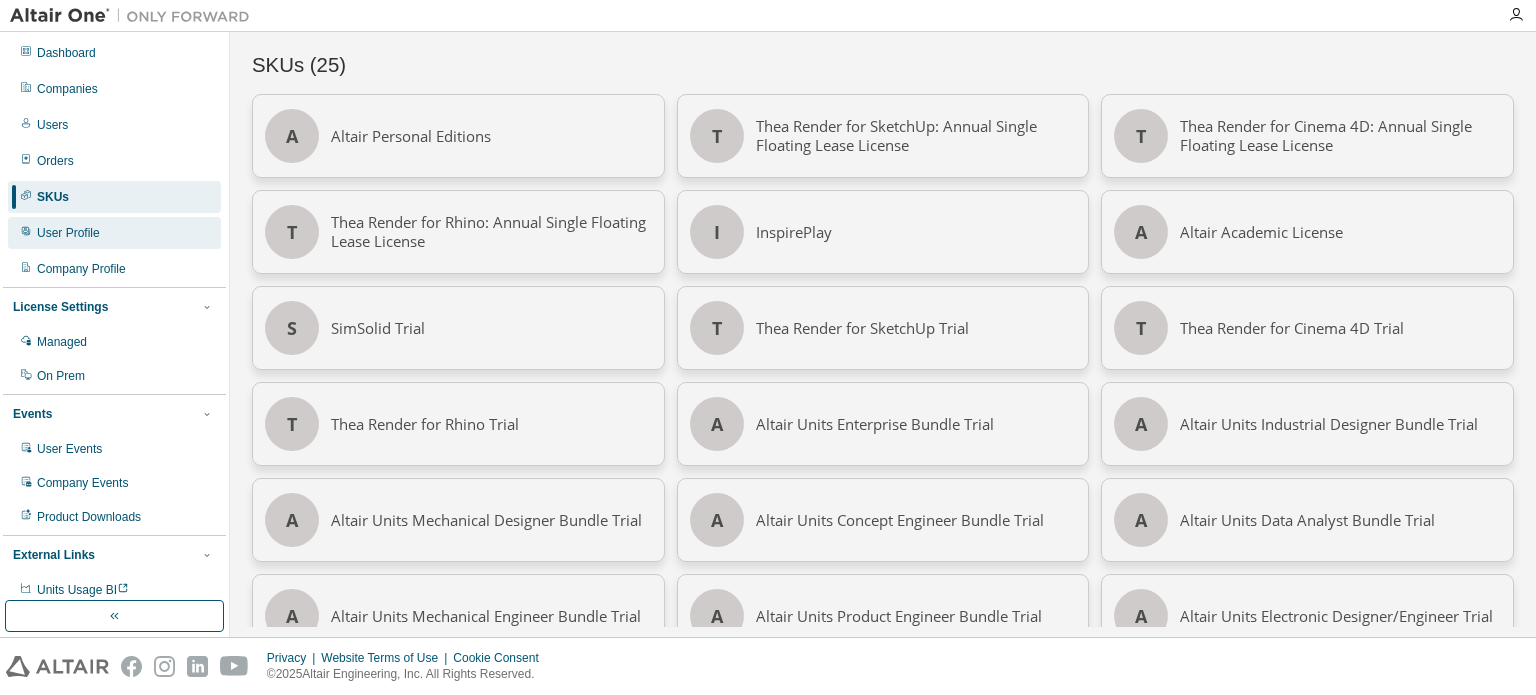 click on "User Profile" at bounding box center [68, 233] 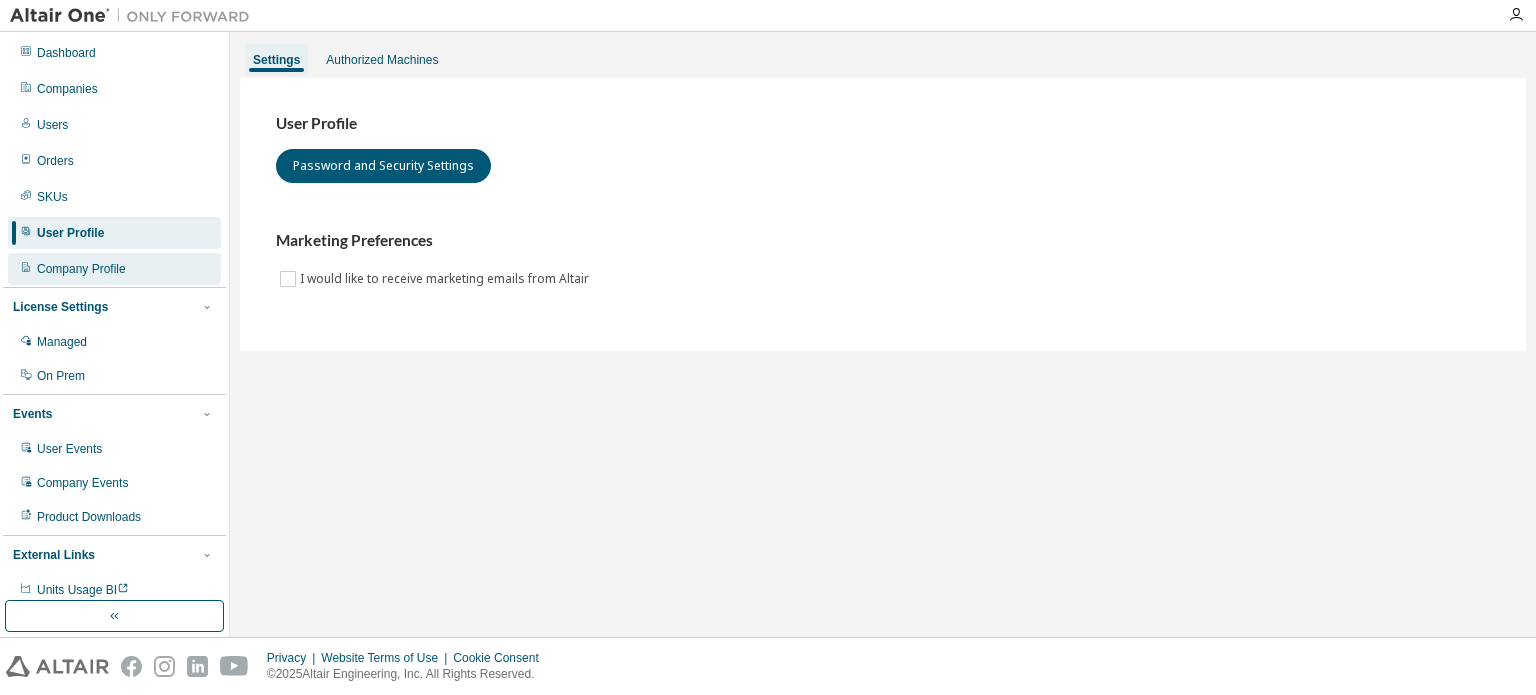 click on "Company Profile" at bounding box center (81, 269) 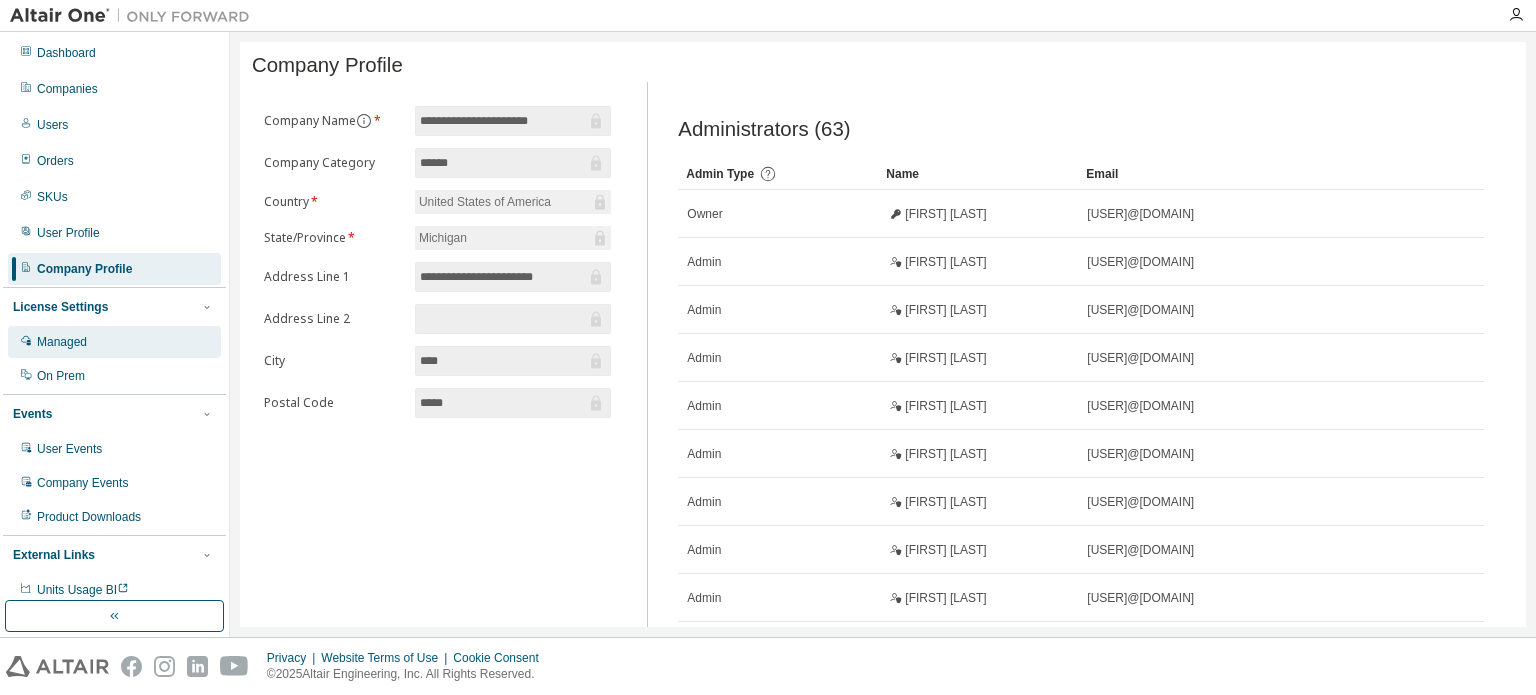 click on "Managed" at bounding box center (62, 342) 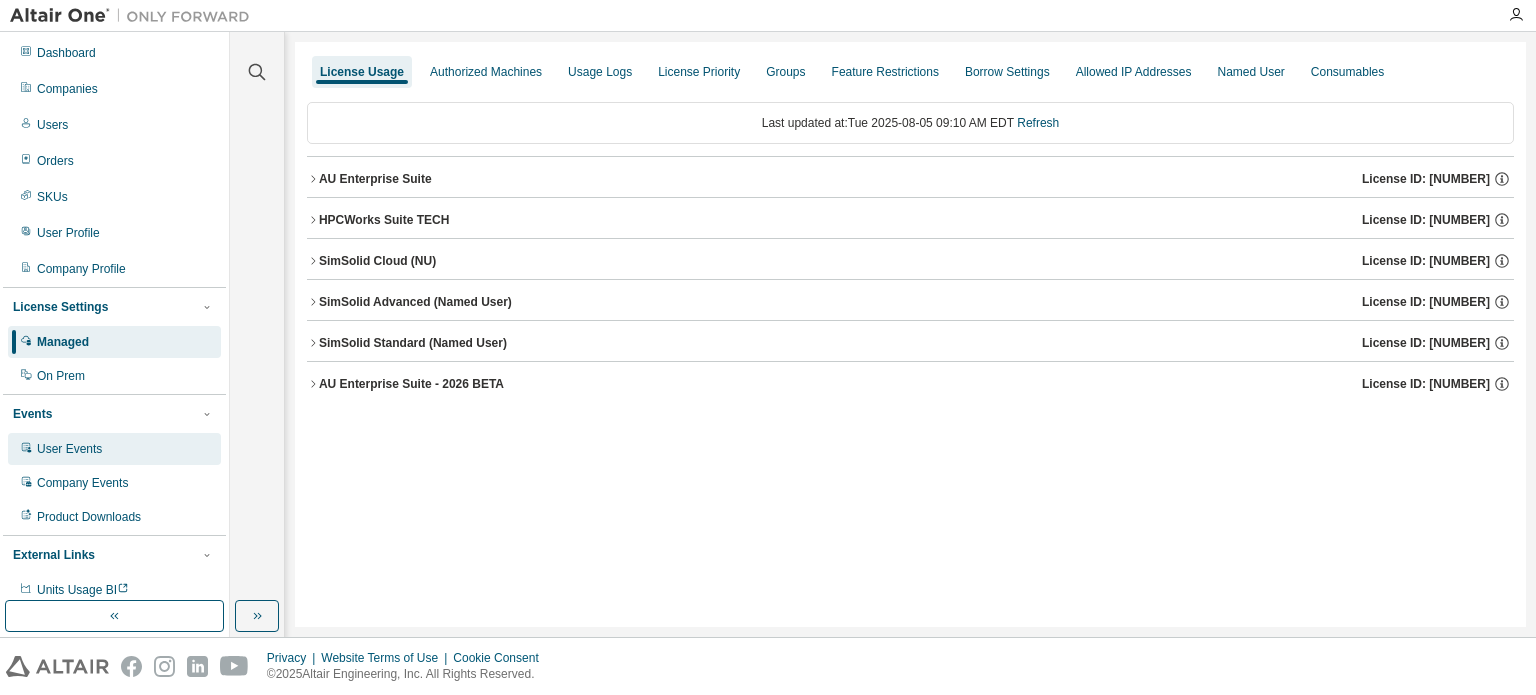click on "User Events" at bounding box center [69, 449] 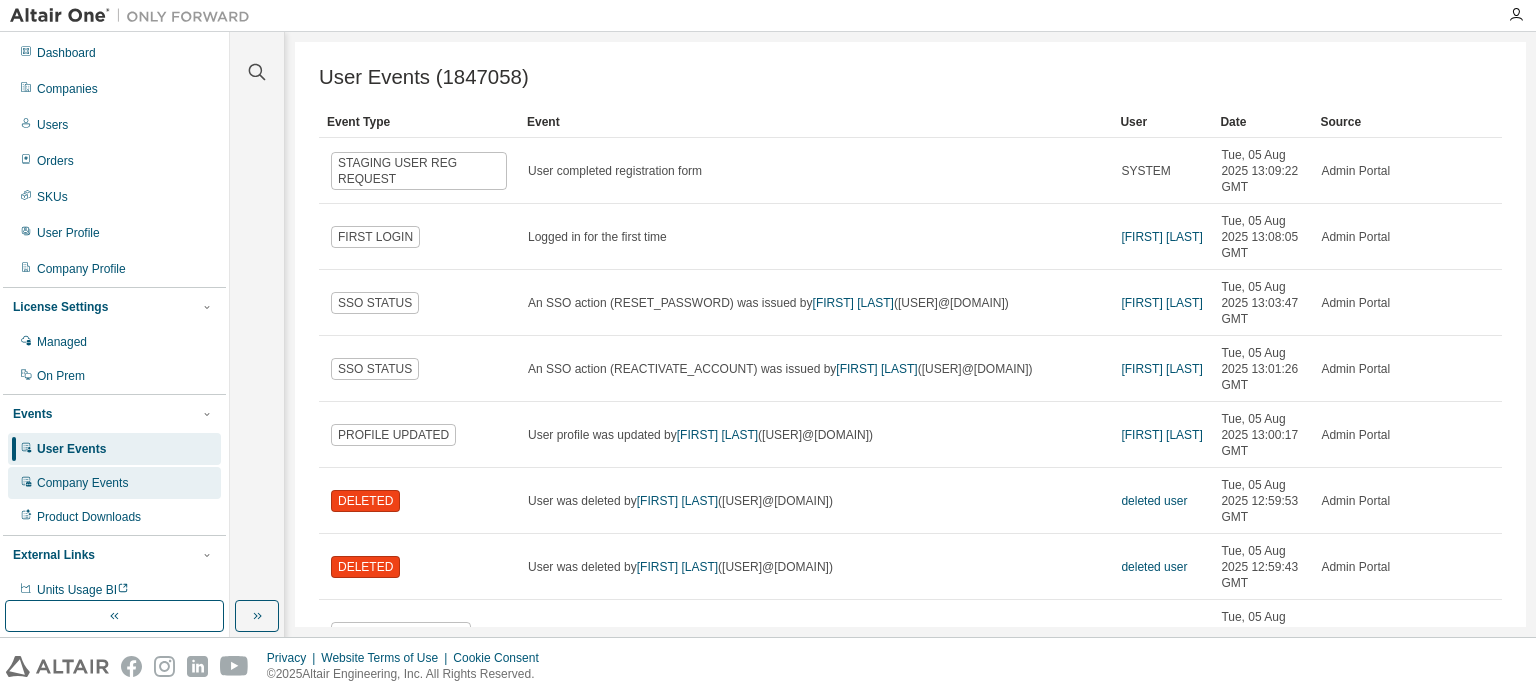 click on "Company Events" at bounding box center [82, 483] 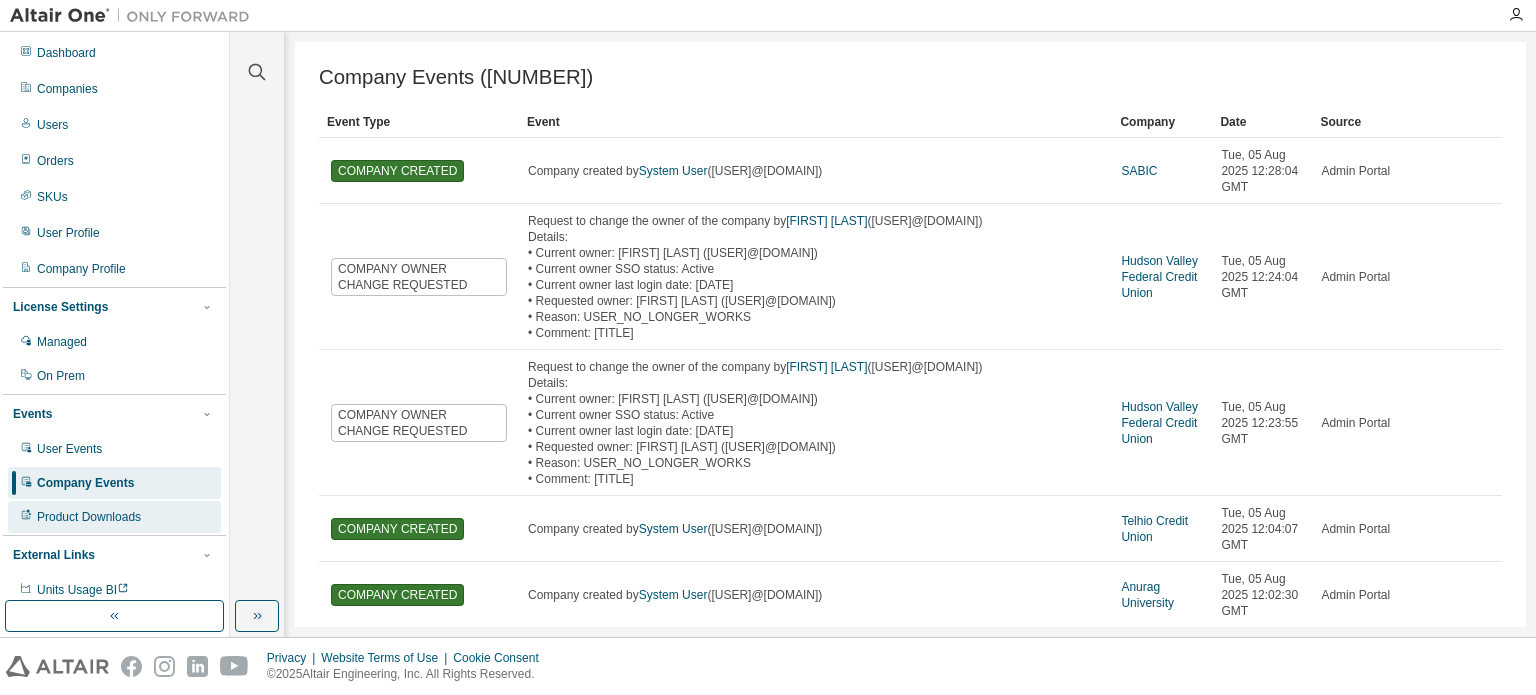 click on "Product Downloads" at bounding box center (89, 517) 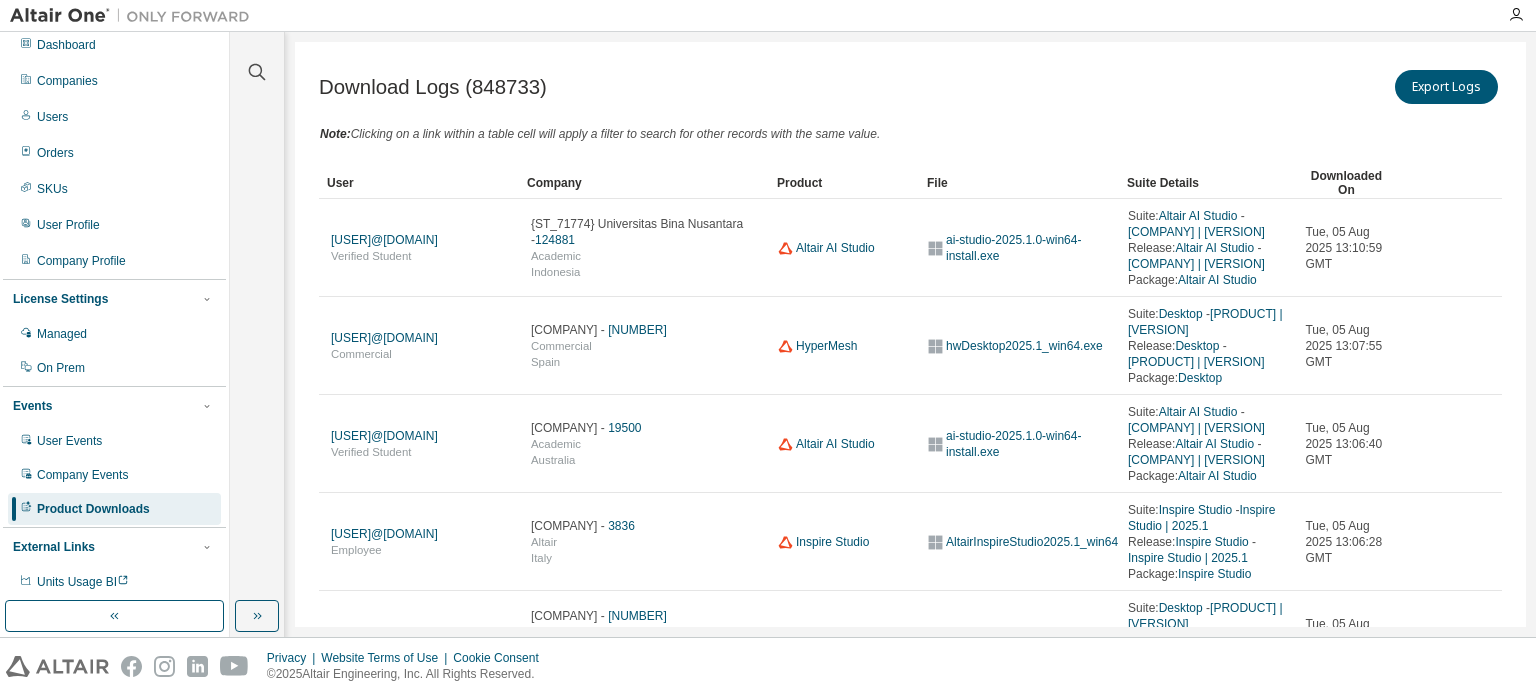 scroll, scrollTop: 10, scrollLeft: 0, axis: vertical 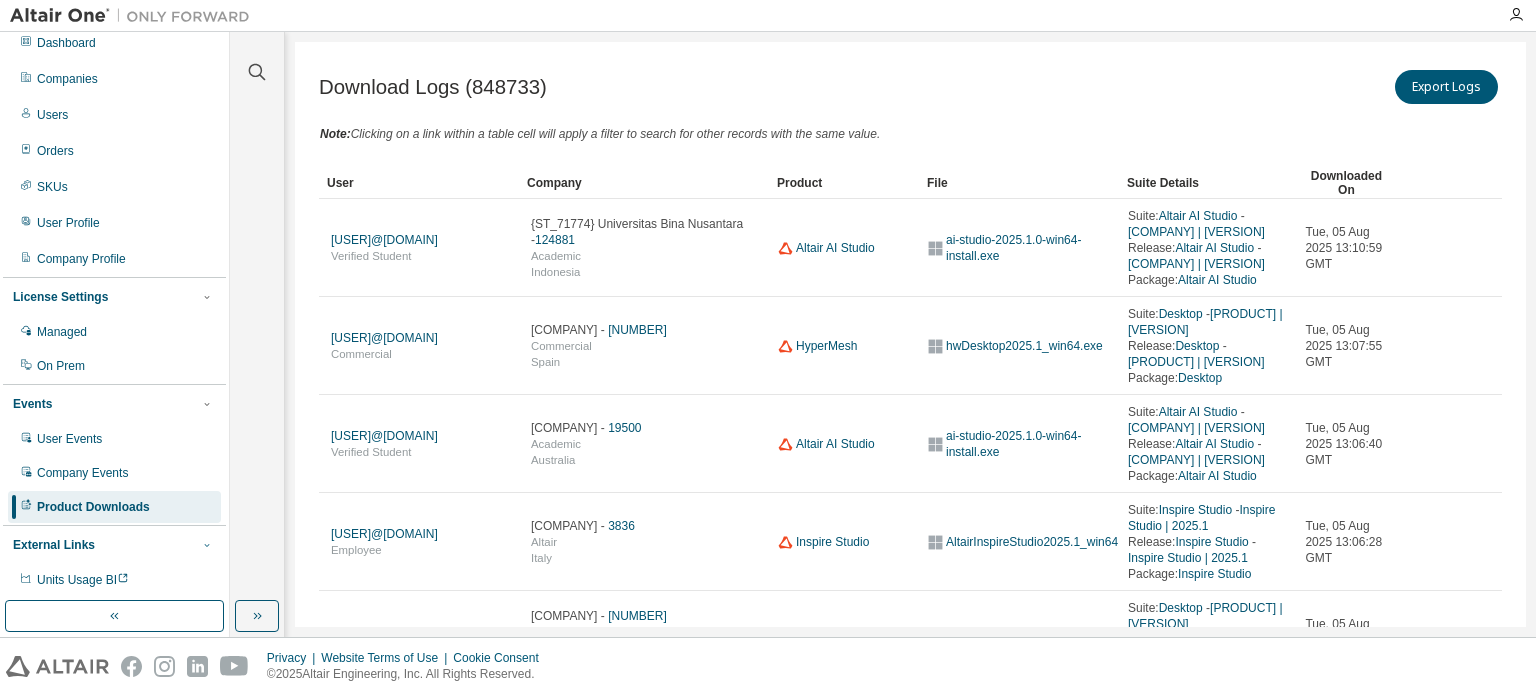 click 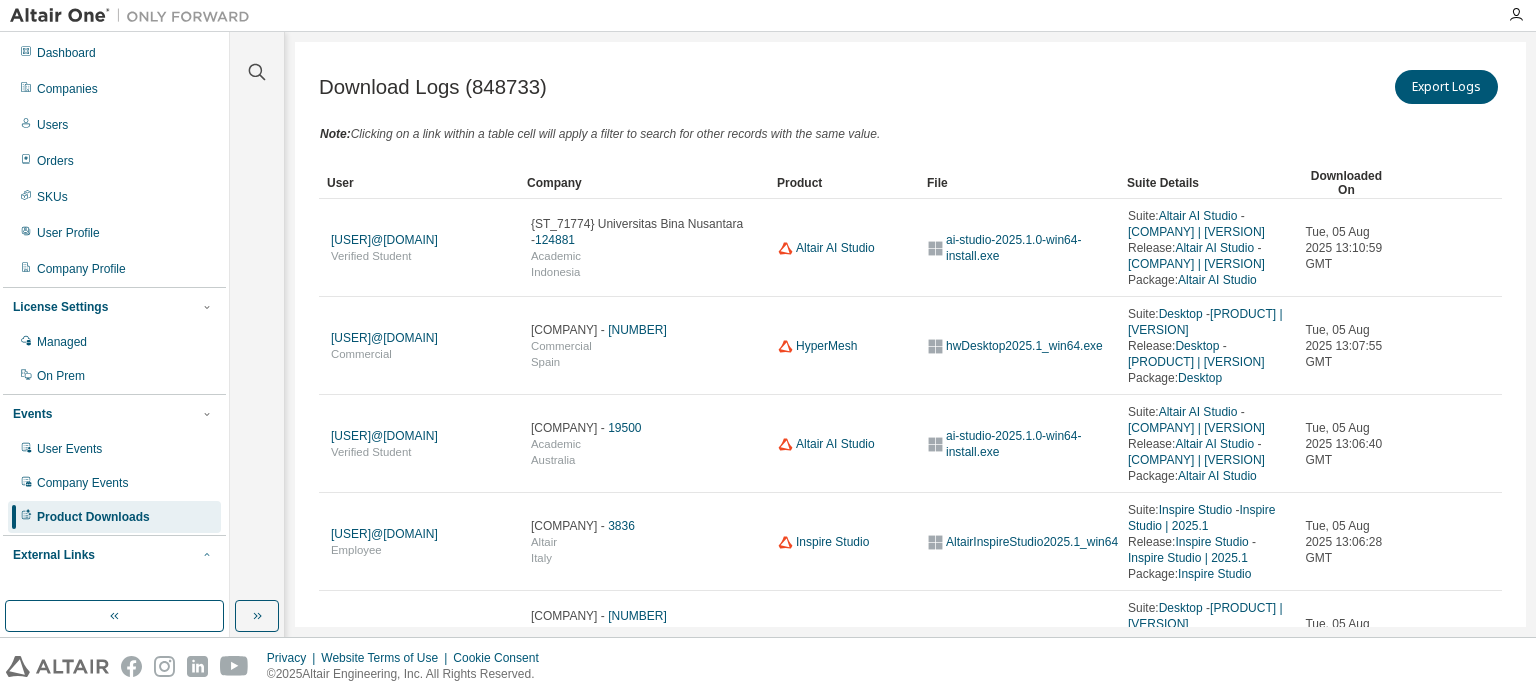 click 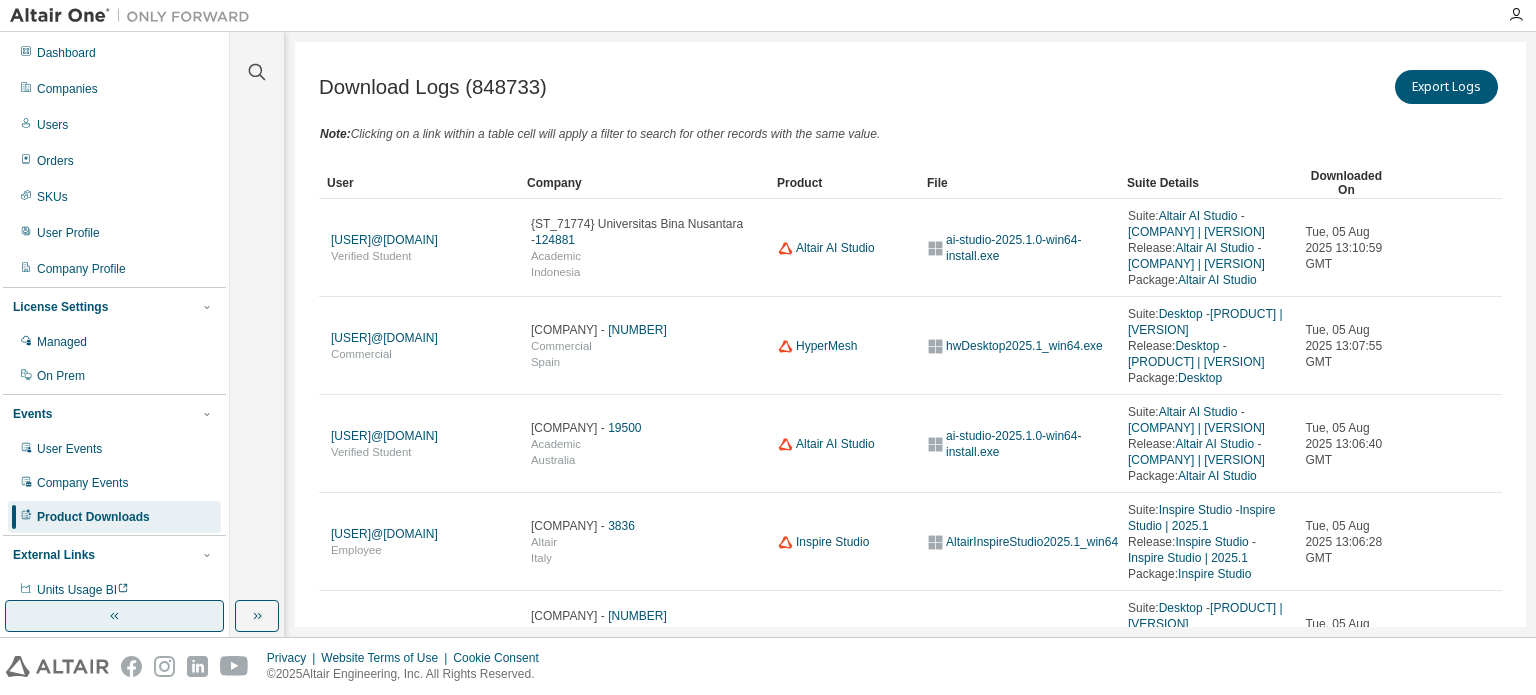 click 